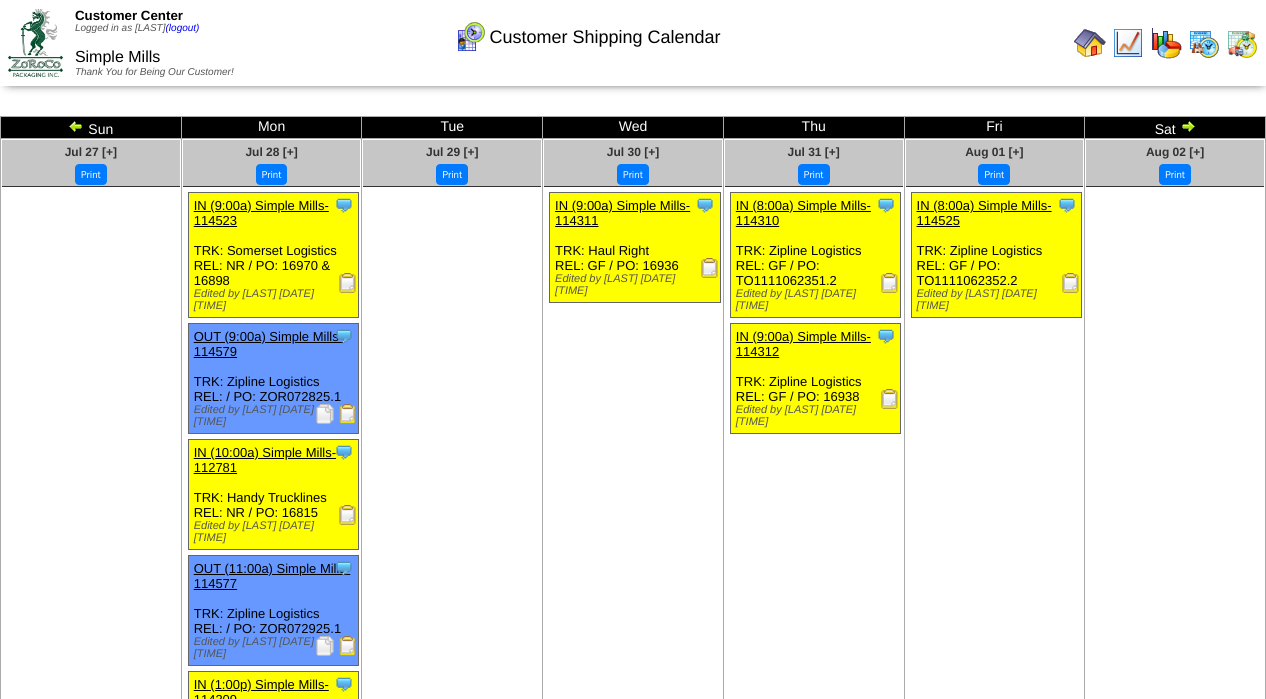 scroll, scrollTop: 126, scrollLeft: 0, axis: vertical 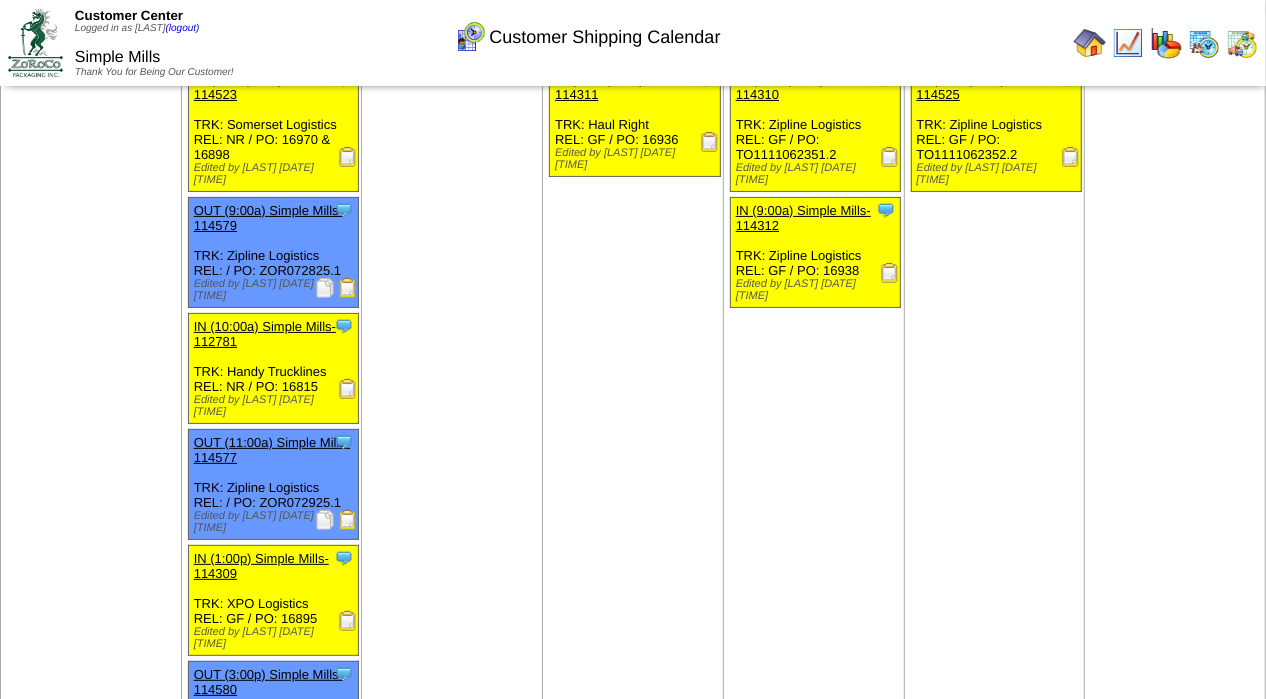 click at bounding box center (1090, 43) 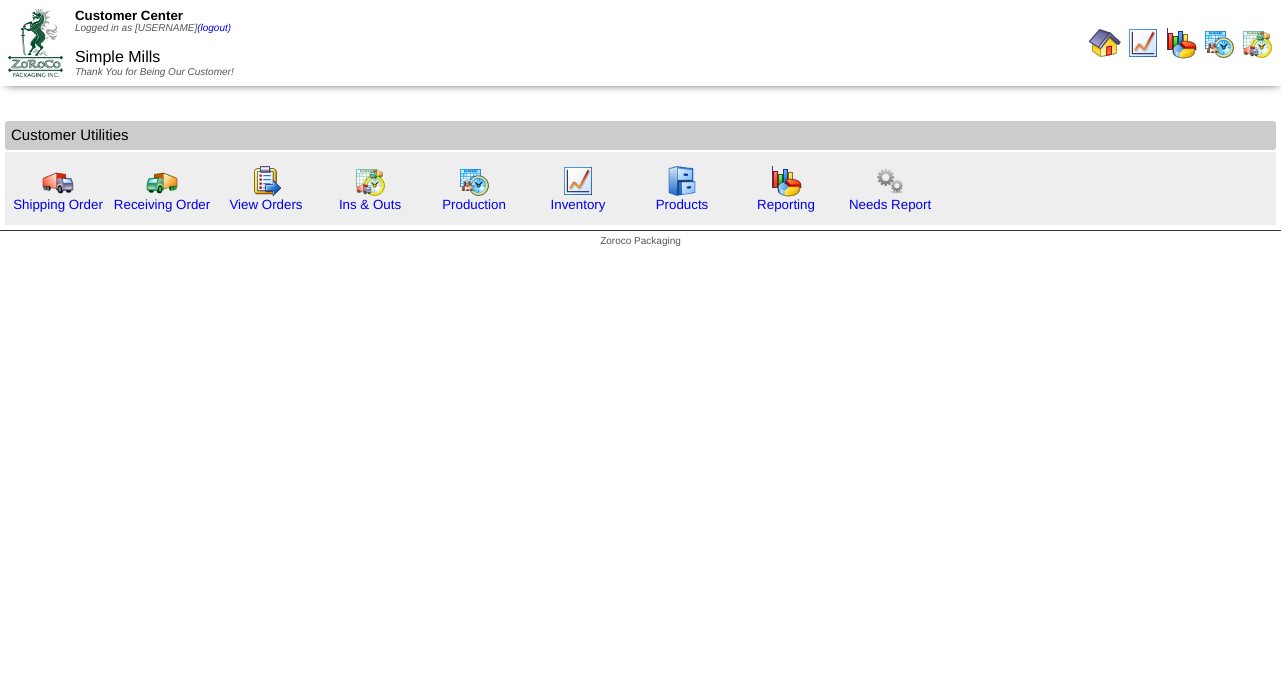 scroll, scrollTop: 0, scrollLeft: 0, axis: both 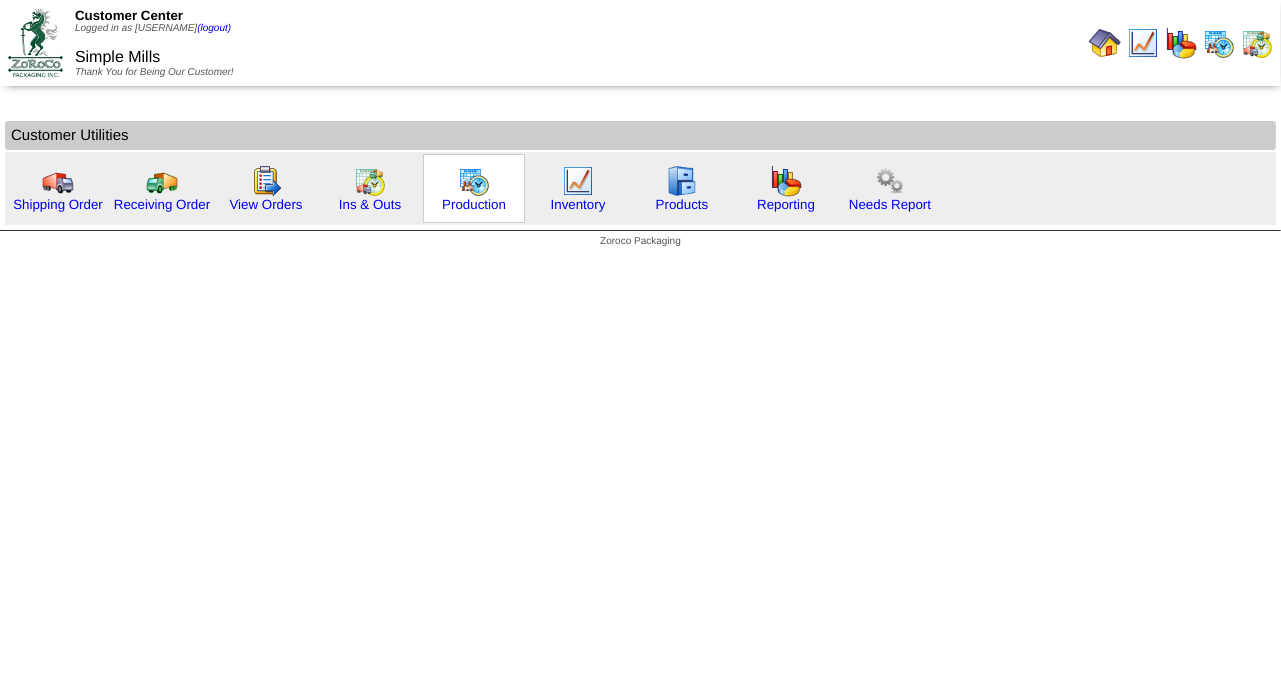click at bounding box center [474, 181] 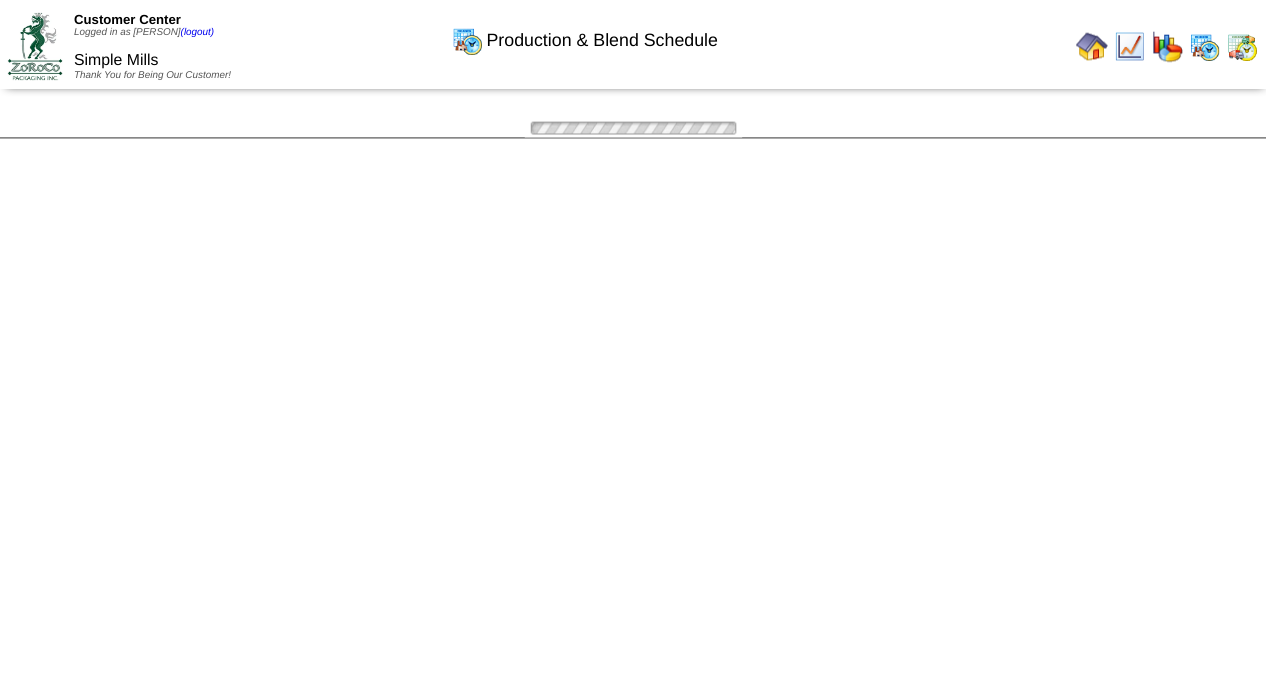 scroll, scrollTop: 0, scrollLeft: 0, axis: both 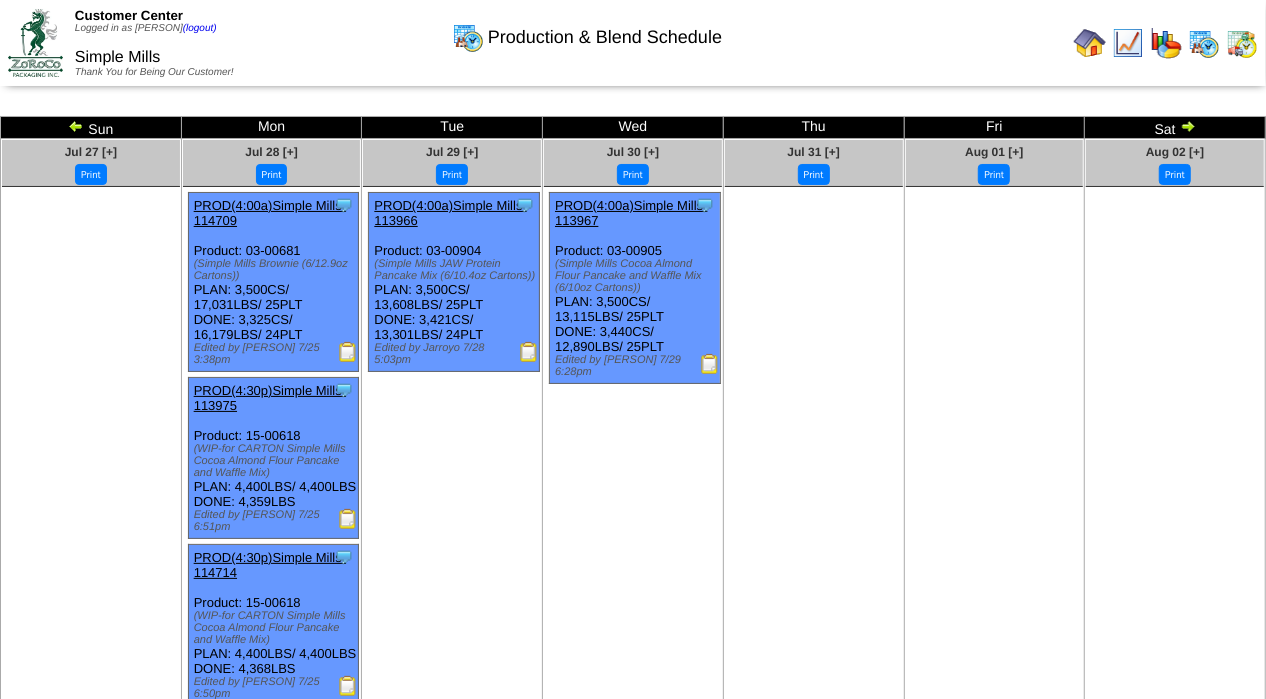 click at bounding box center [76, 126] 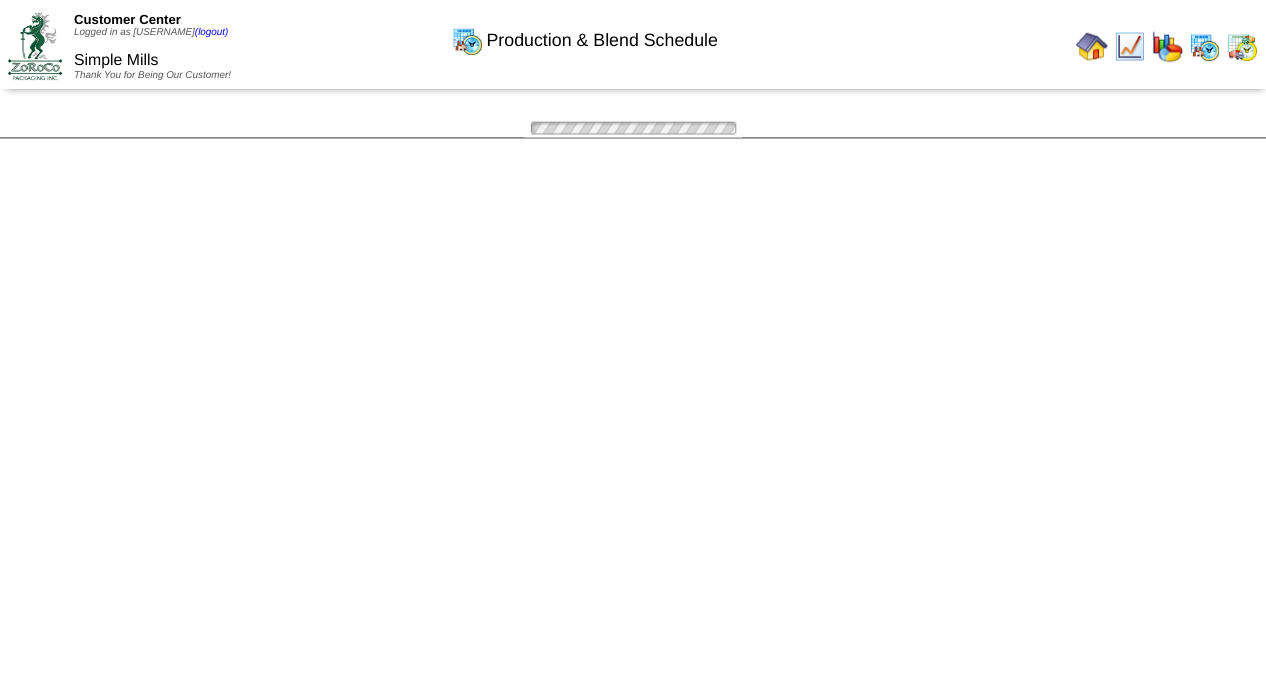 scroll, scrollTop: 0, scrollLeft: 0, axis: both 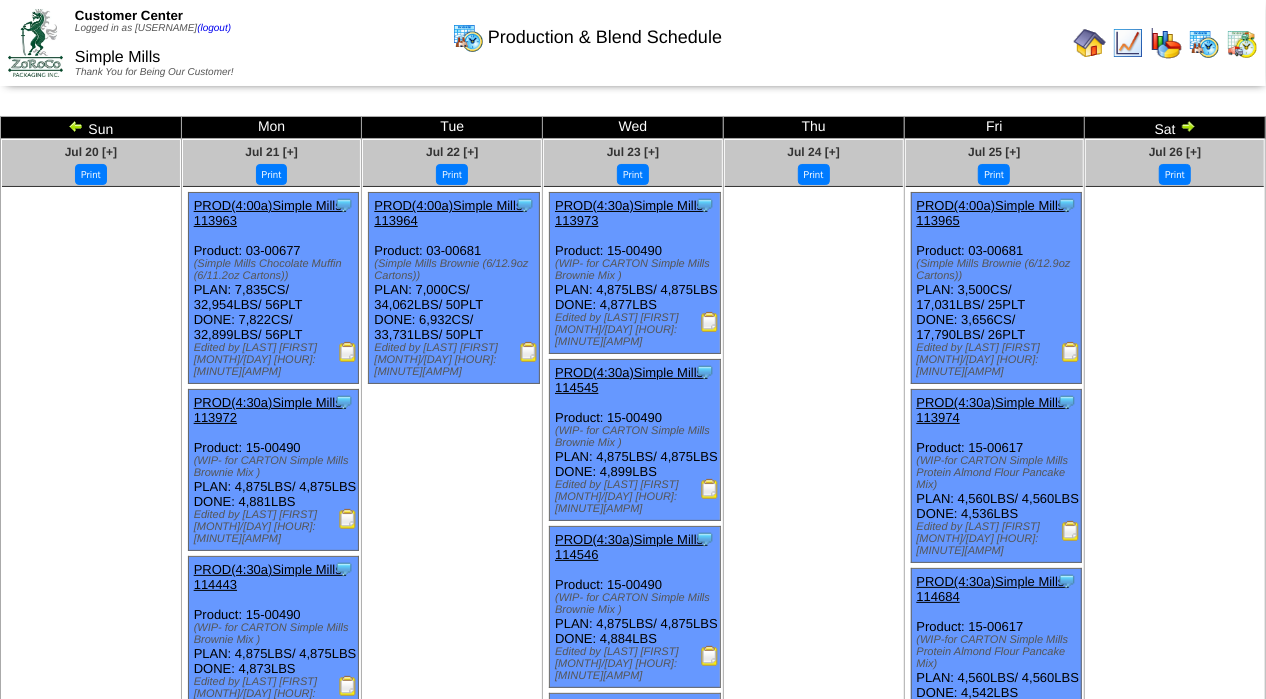 click at bounding box center (529, 352) 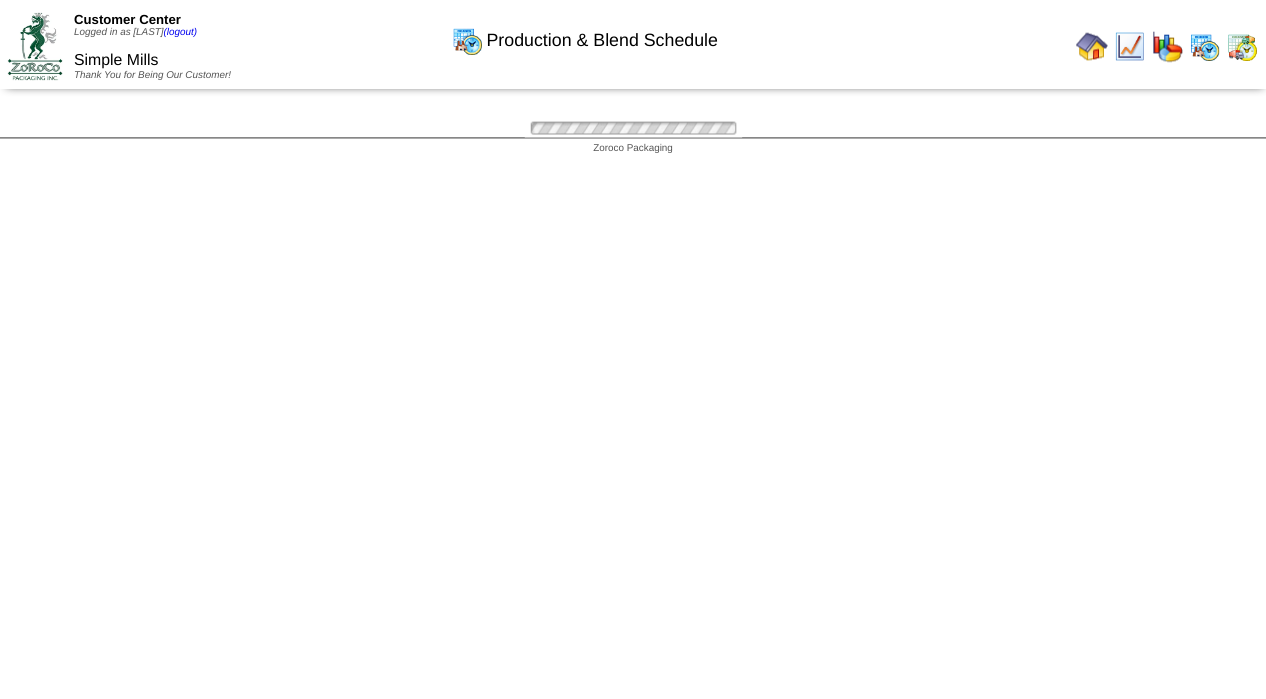 scroll, scrollTop: 0, scrollLeft: 0, axis: both 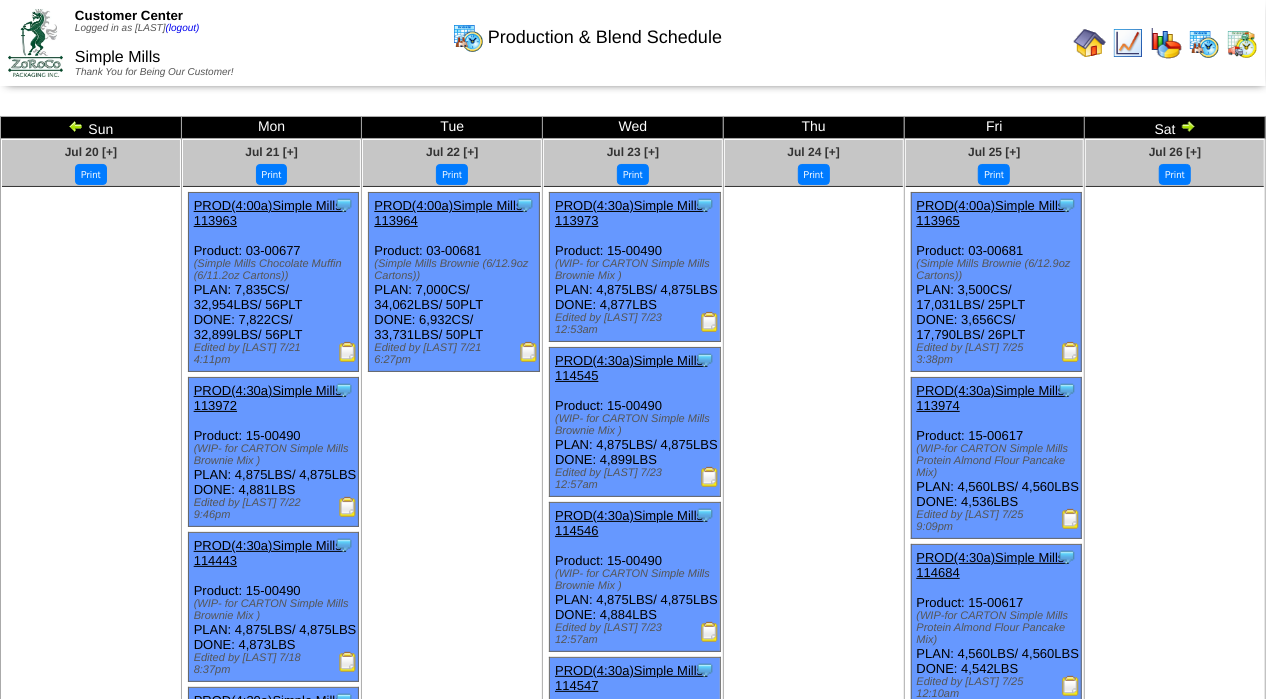click at bounding box center [348, 507] 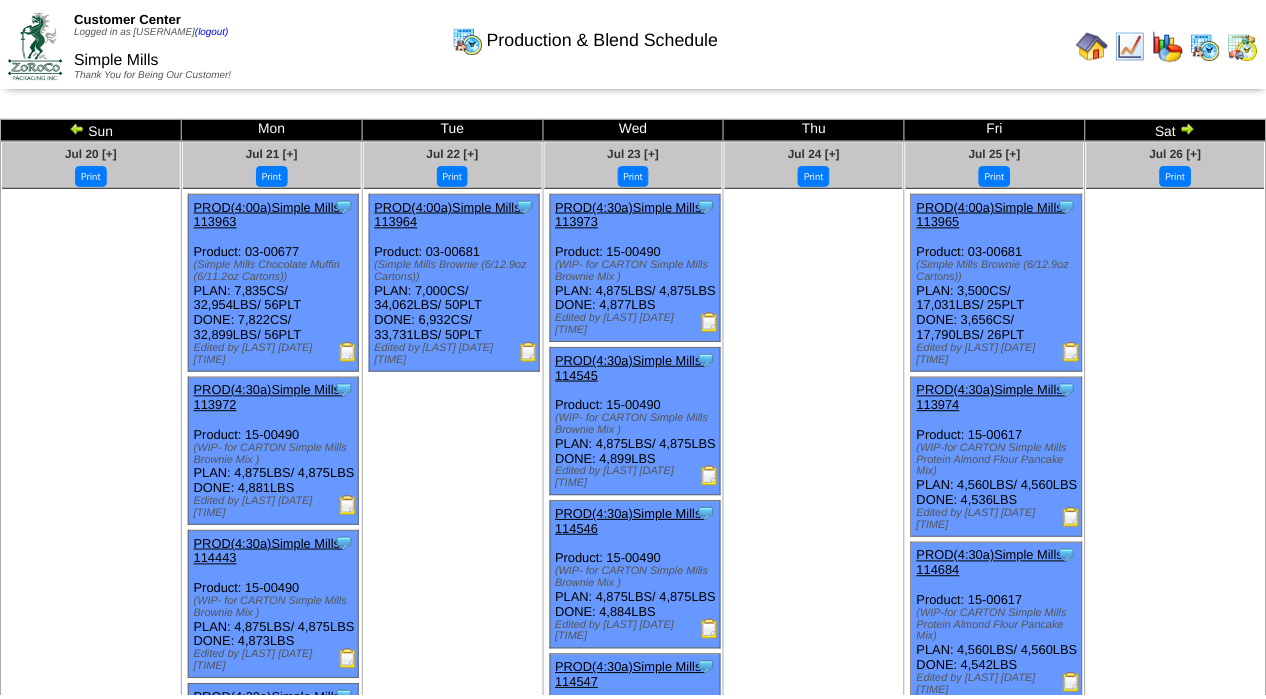 scroll, scrollTop: 0, scrollLeft: 0, axis: both 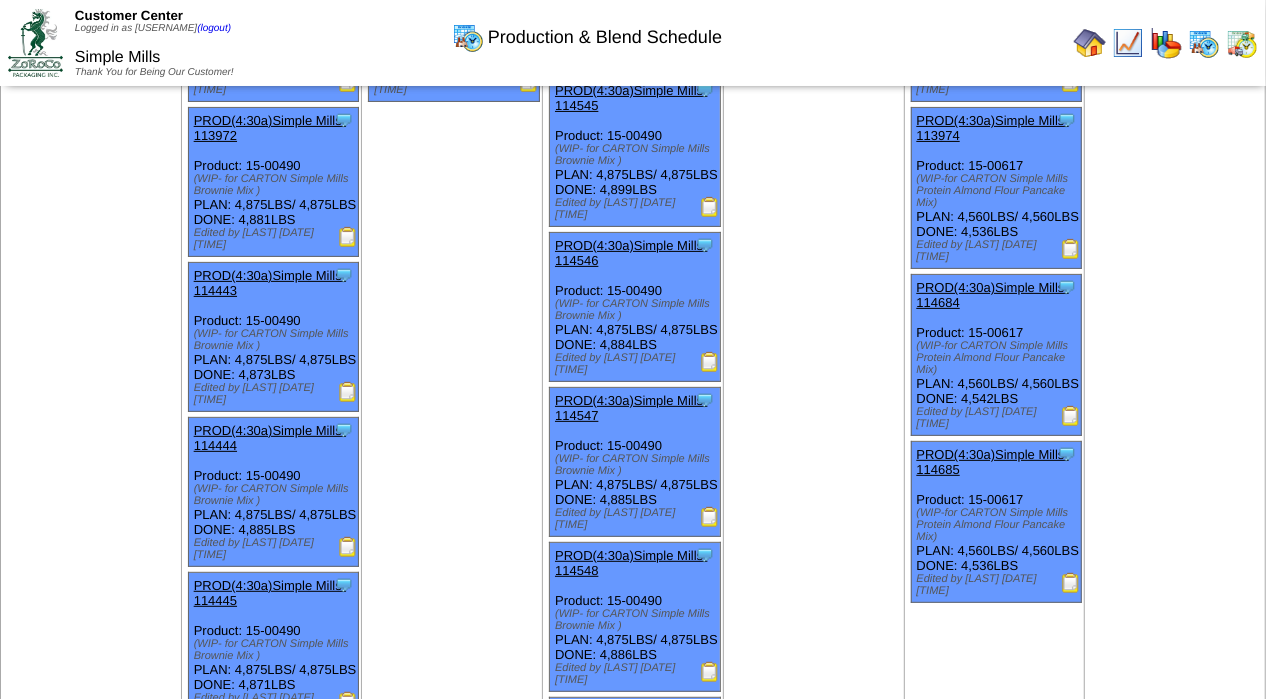click at bounding box center [348, 392] 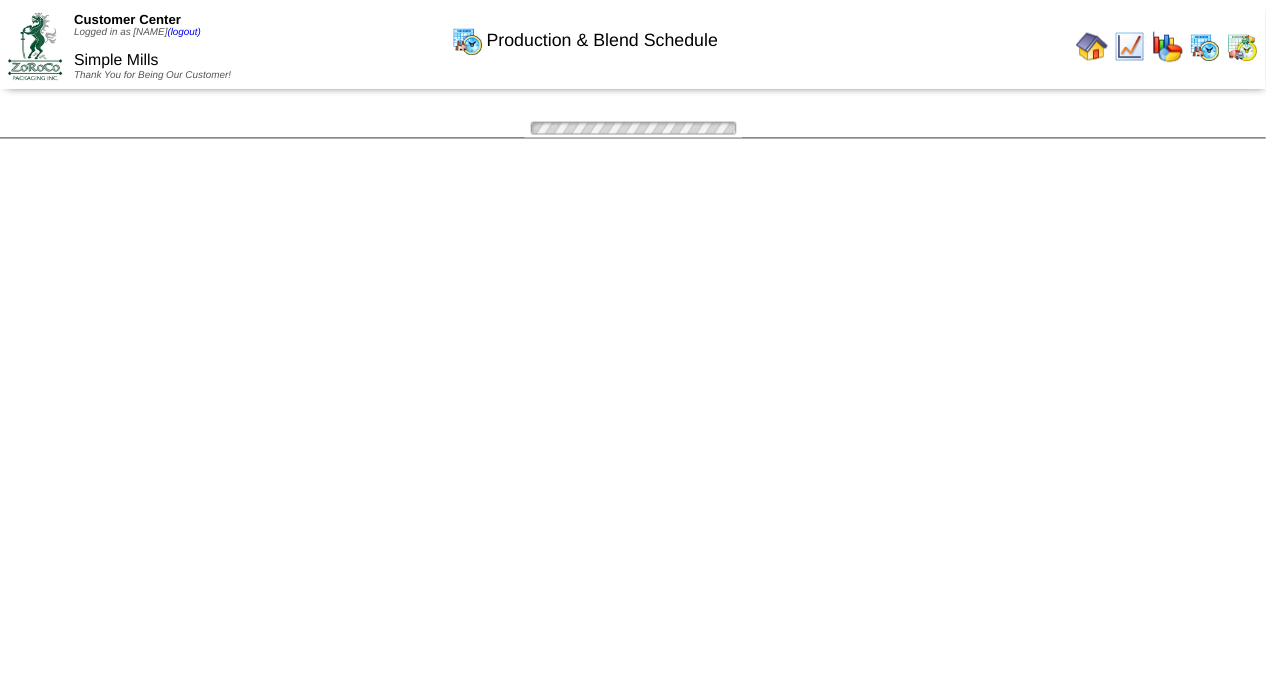 scroll, scrollTop: 270, scrollLeft: 0, axis: vertical 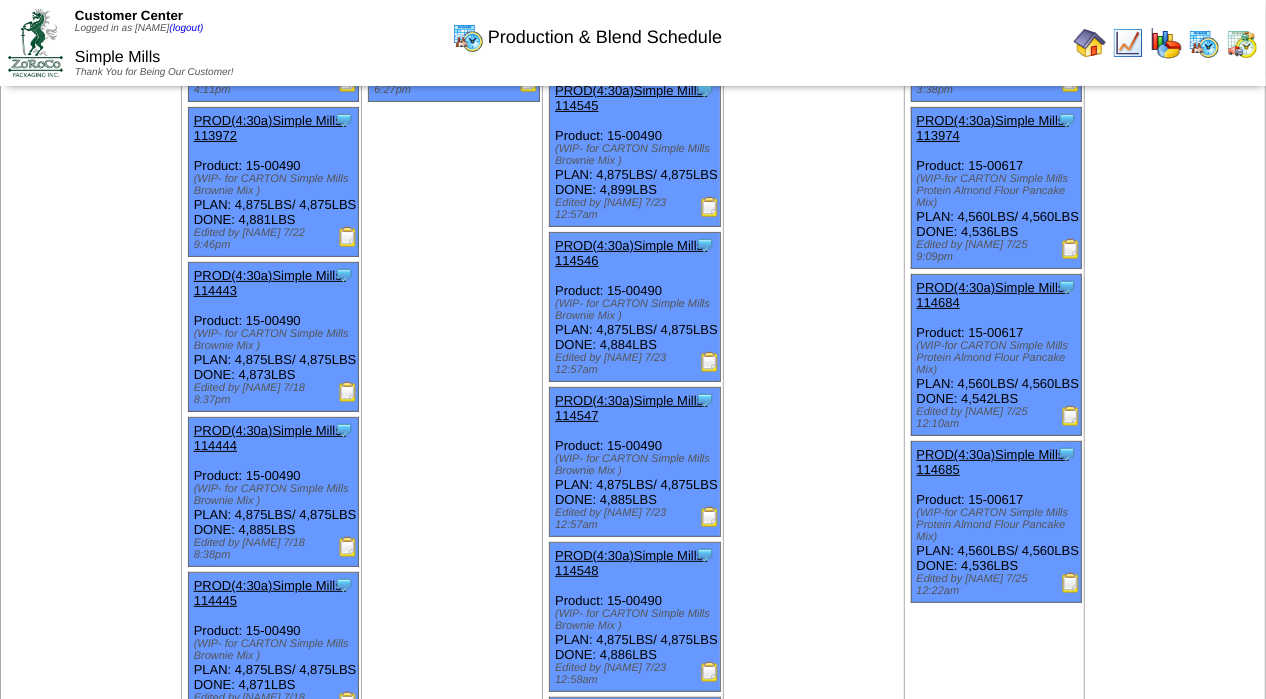 click at bounding box center (348, 547) 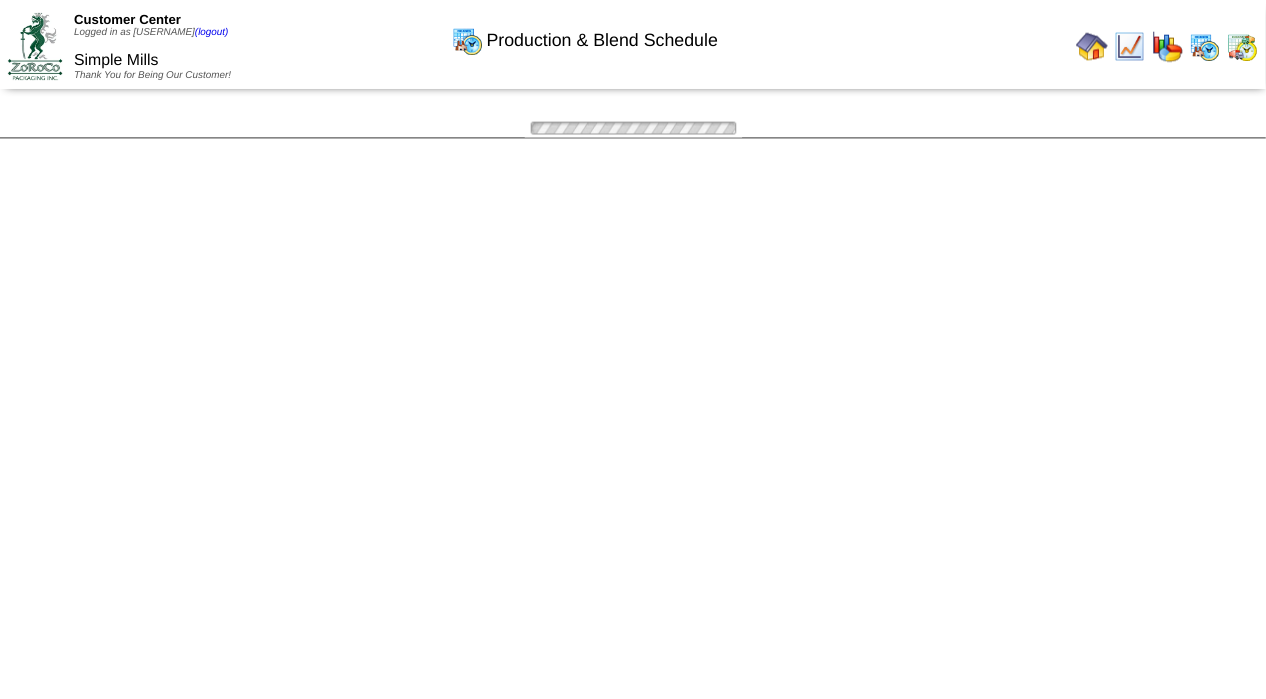 scroll, scrollTop: 270, scrollLeft: 0, axis: vertical 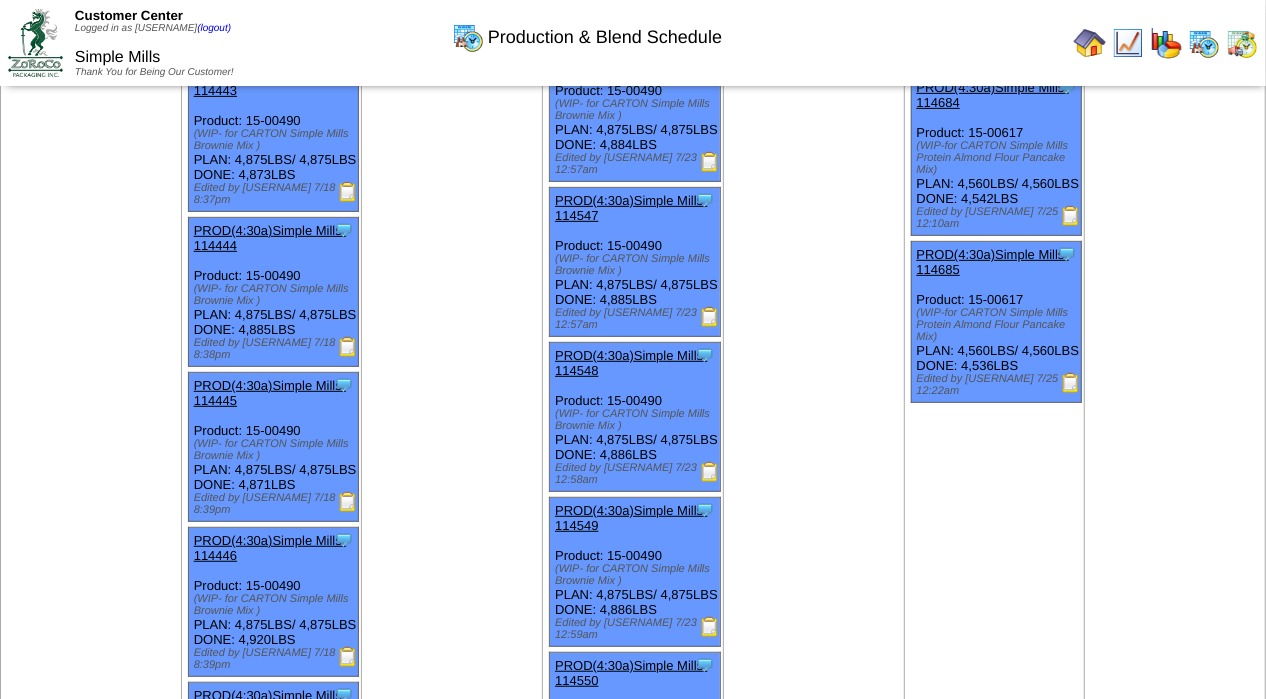 click at bounding box center (348, 502) 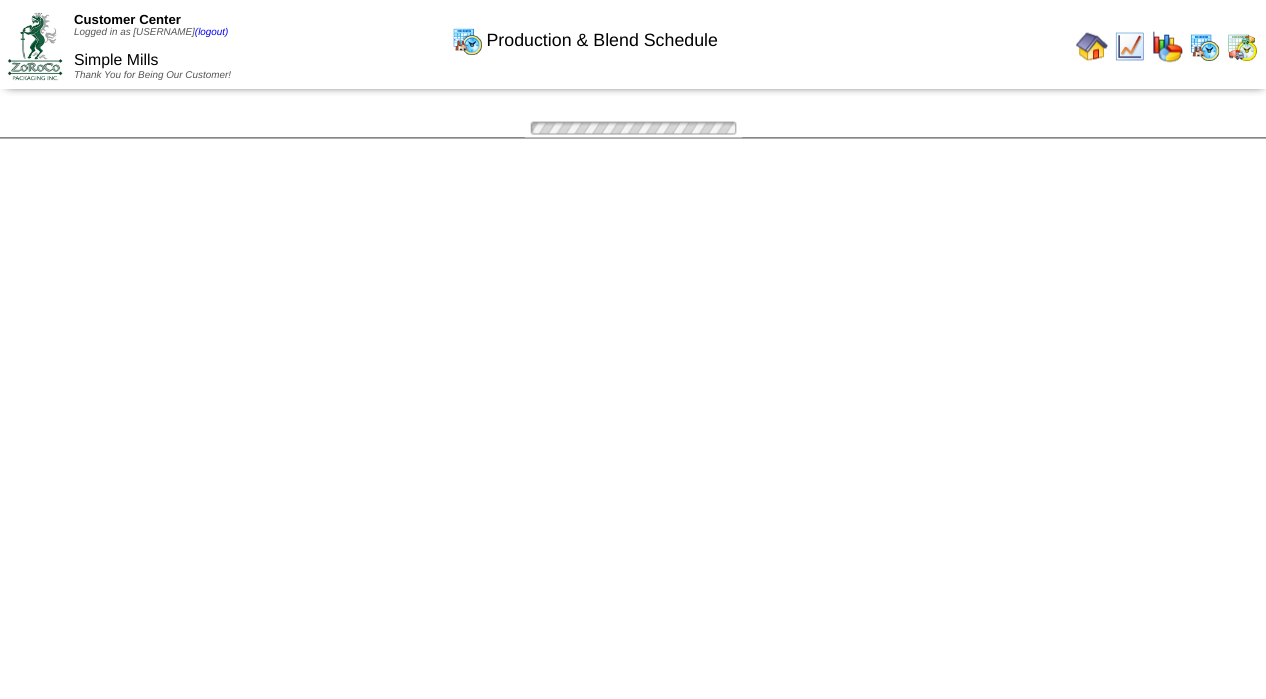 scroll, scrollTop: 470, scrollLeft: 0, axis: vertical 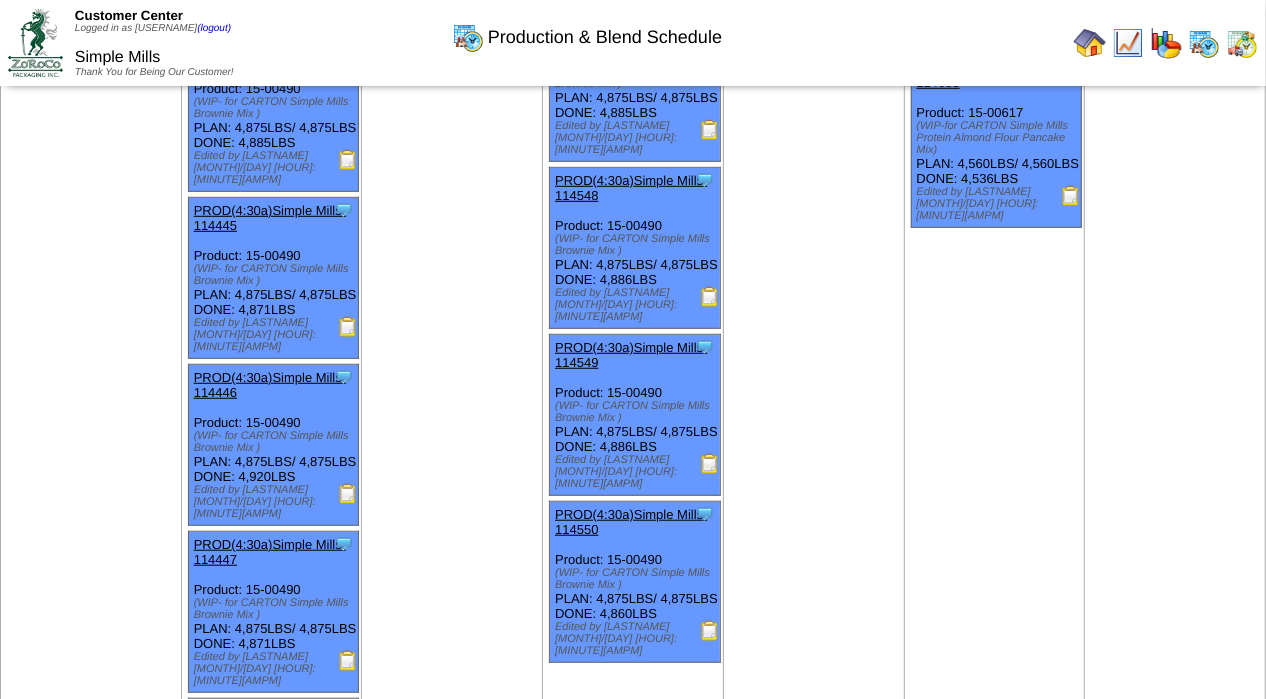 click at bounding box center [348, 494] 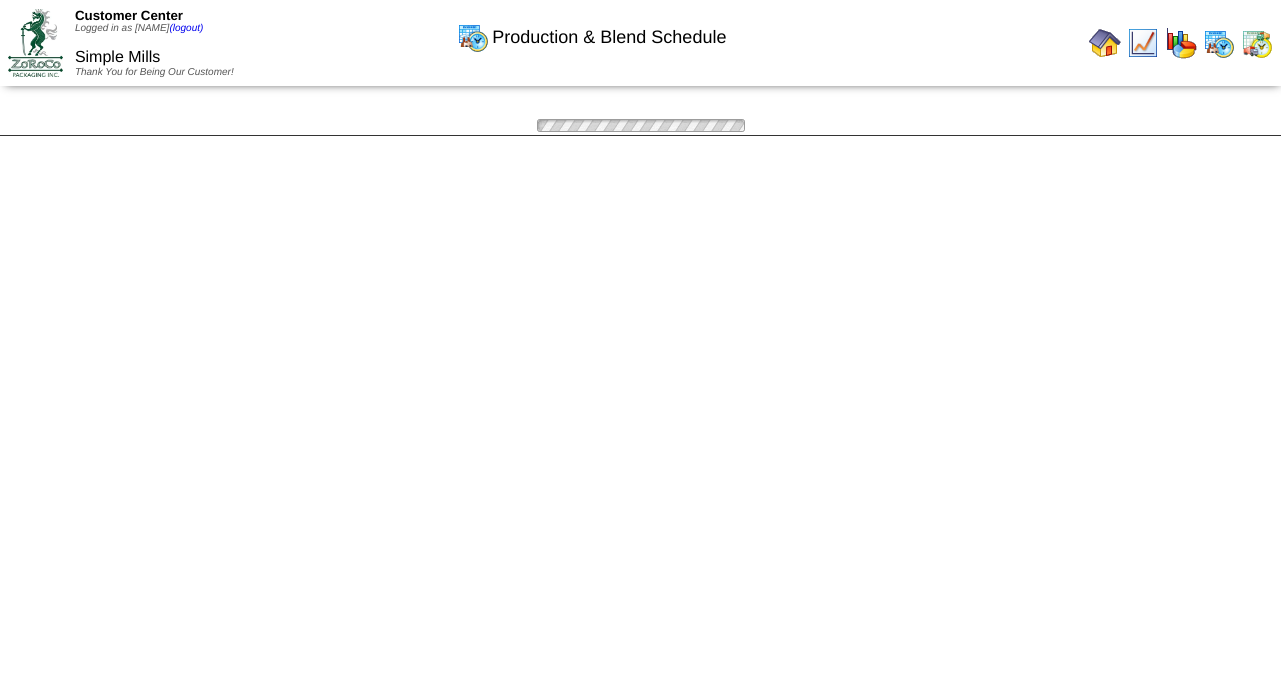 scroll, scrollTop: 0, scrollLeft: 0, axis: both 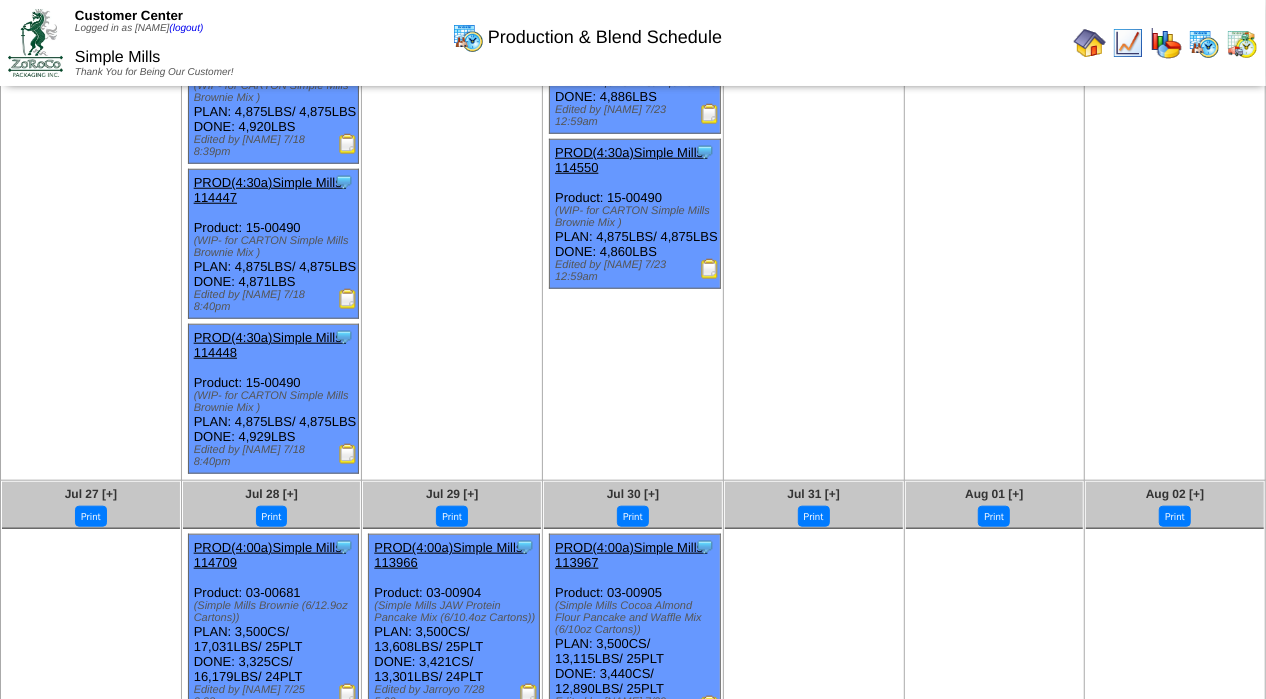 click at bounding box center [348, 299] 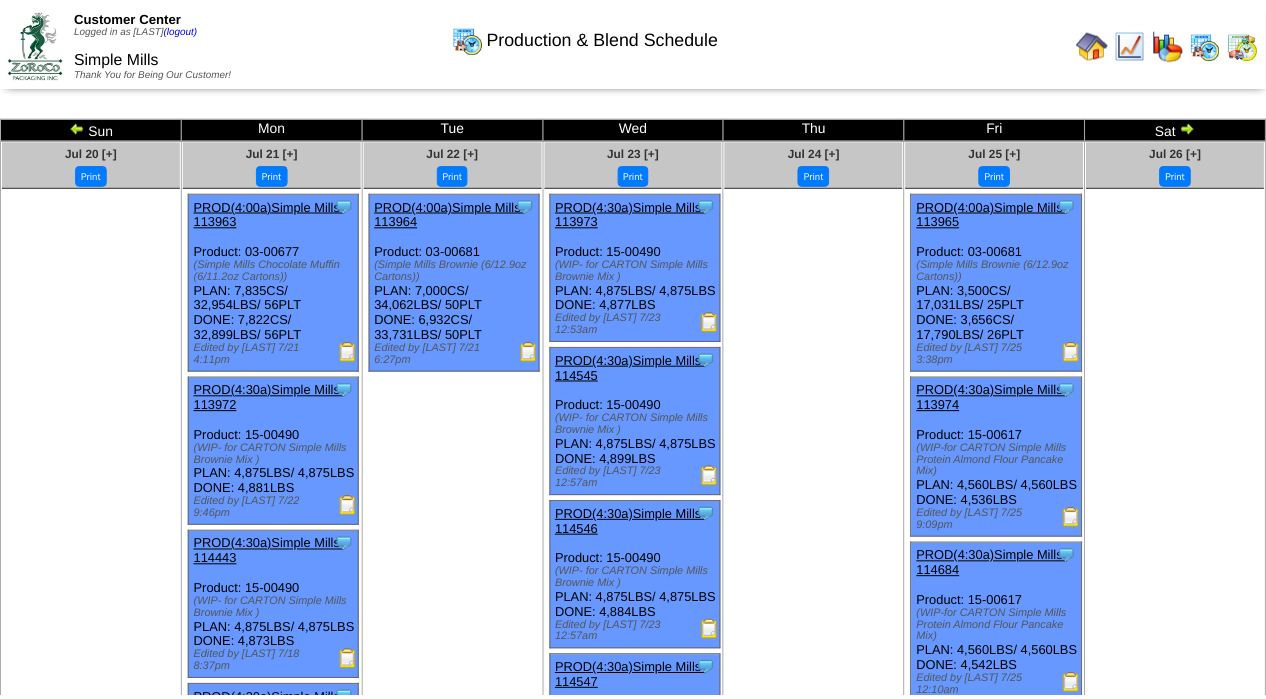 scroll, scrollTop: 983, scrollLeft: 0, axis: vertical 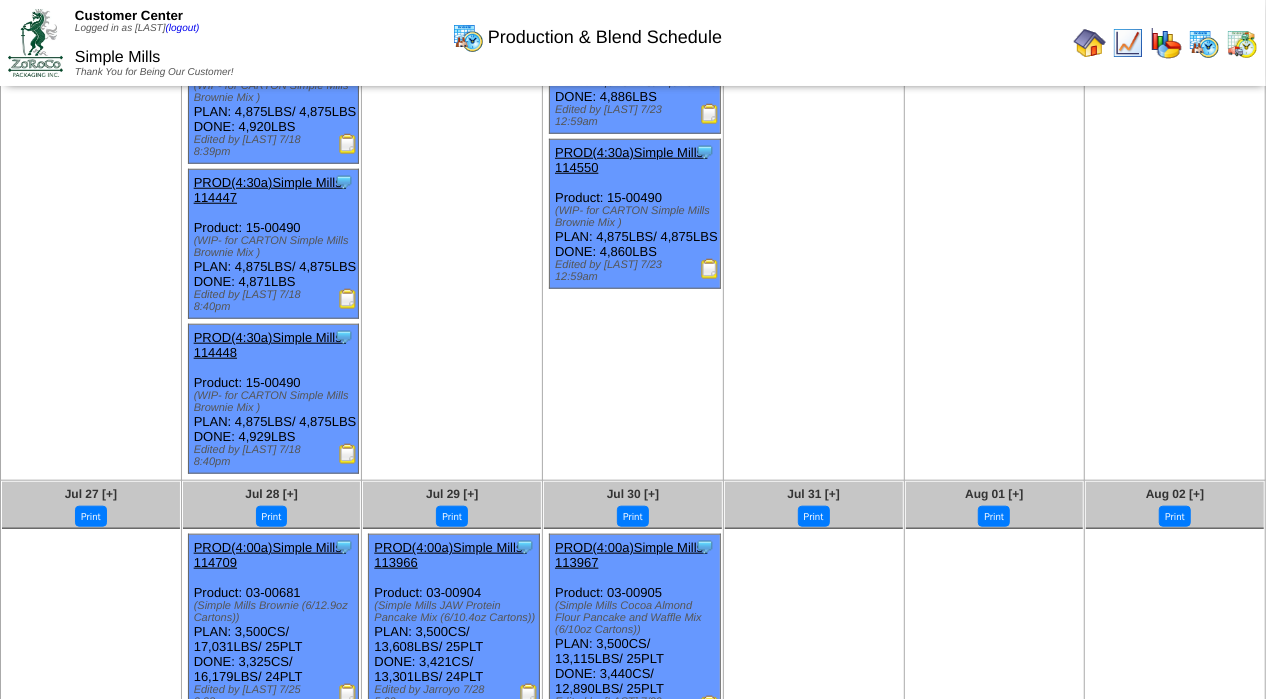 click at bounding box center (348, 454) 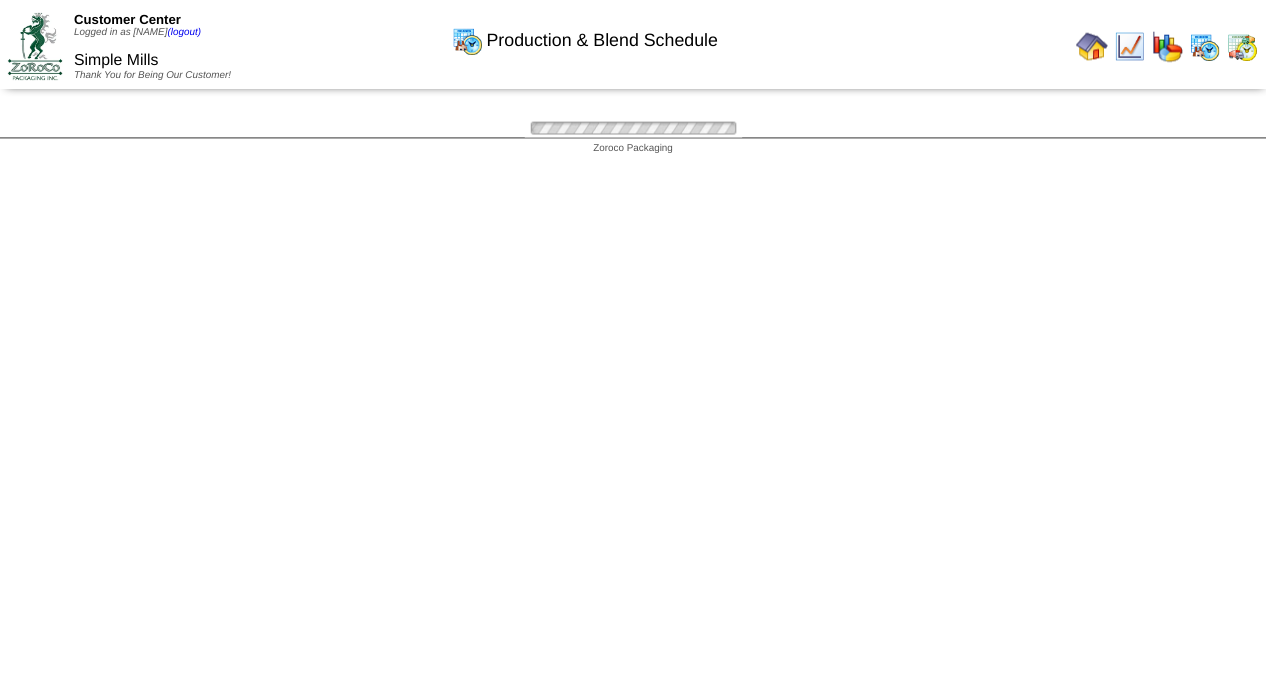 scroll, scrollTop: 983, scrollLeft: 0, axis: vertical 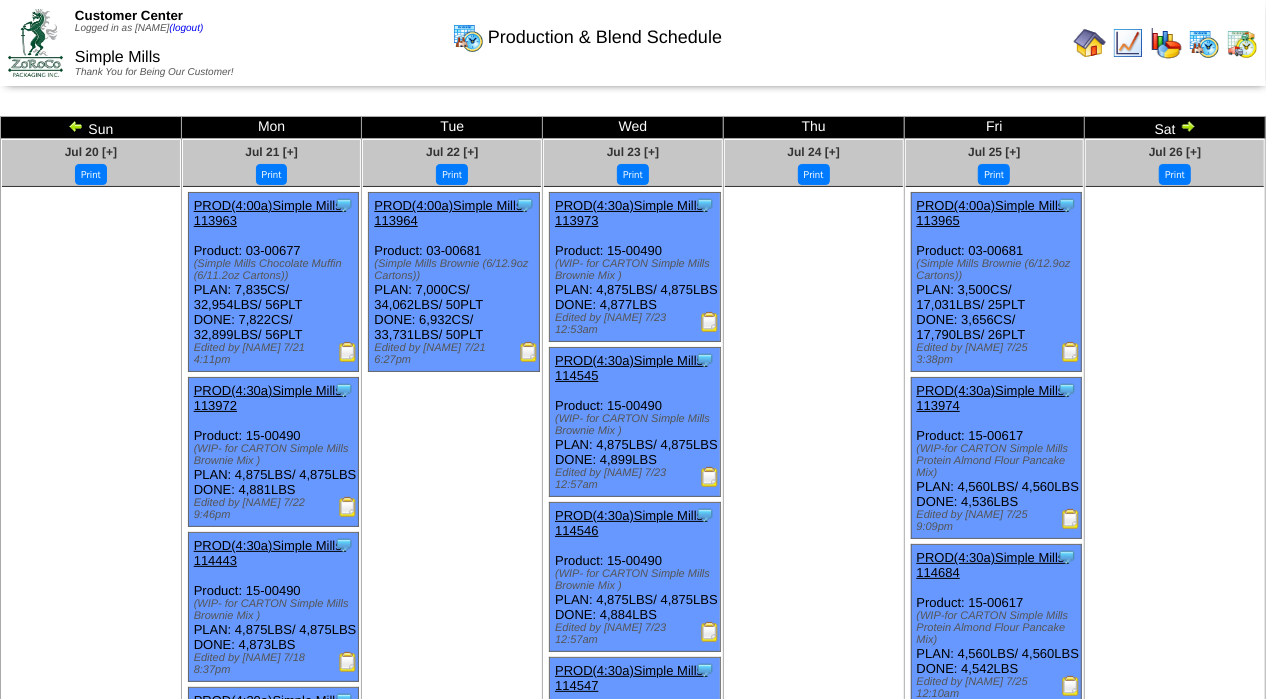 click at bounding box center (1071, 352) 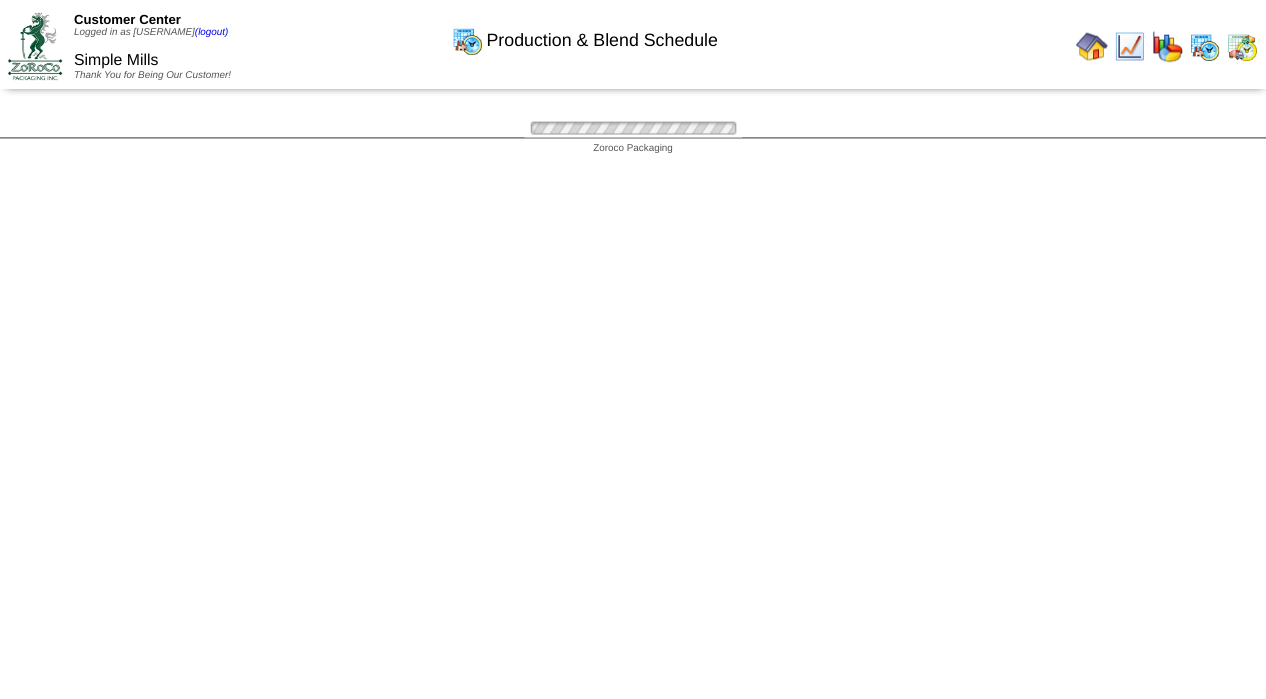 scroll, scrollTop: 0, scrollLeft: 0, axis: both 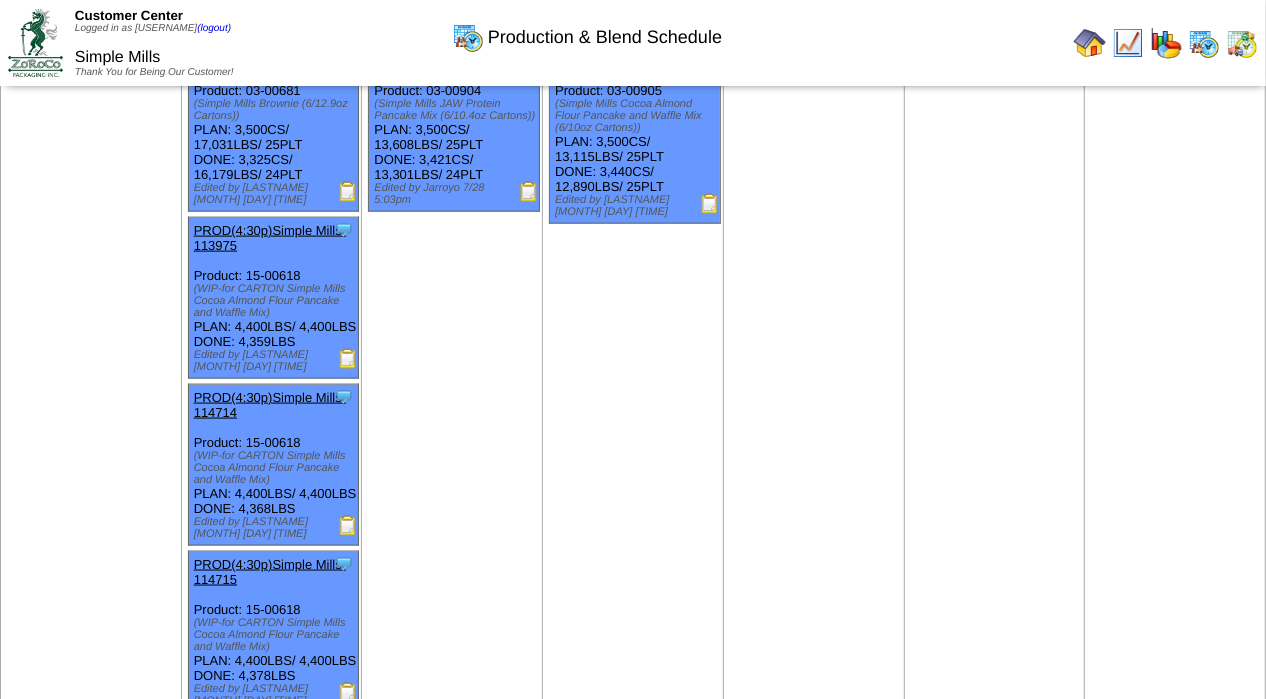 click at bounding box center [348, 192] 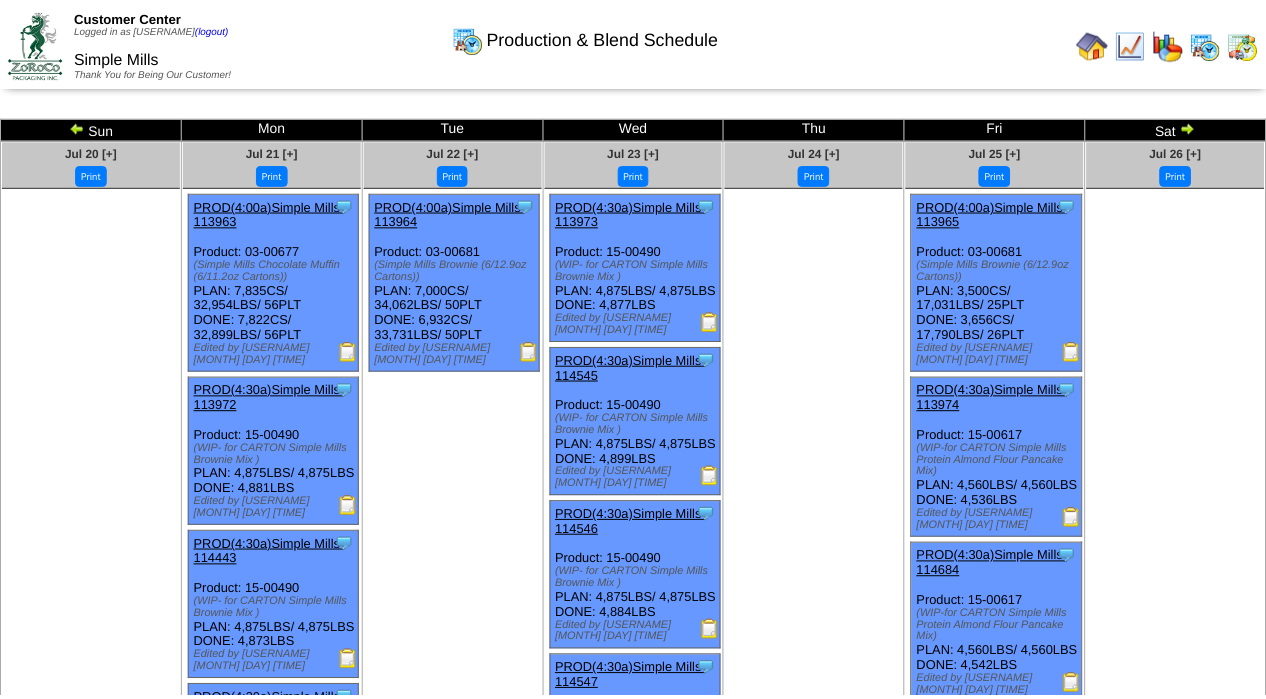 scroll, scrollTop: 1485, scrollLeft: 0, axis: vertical 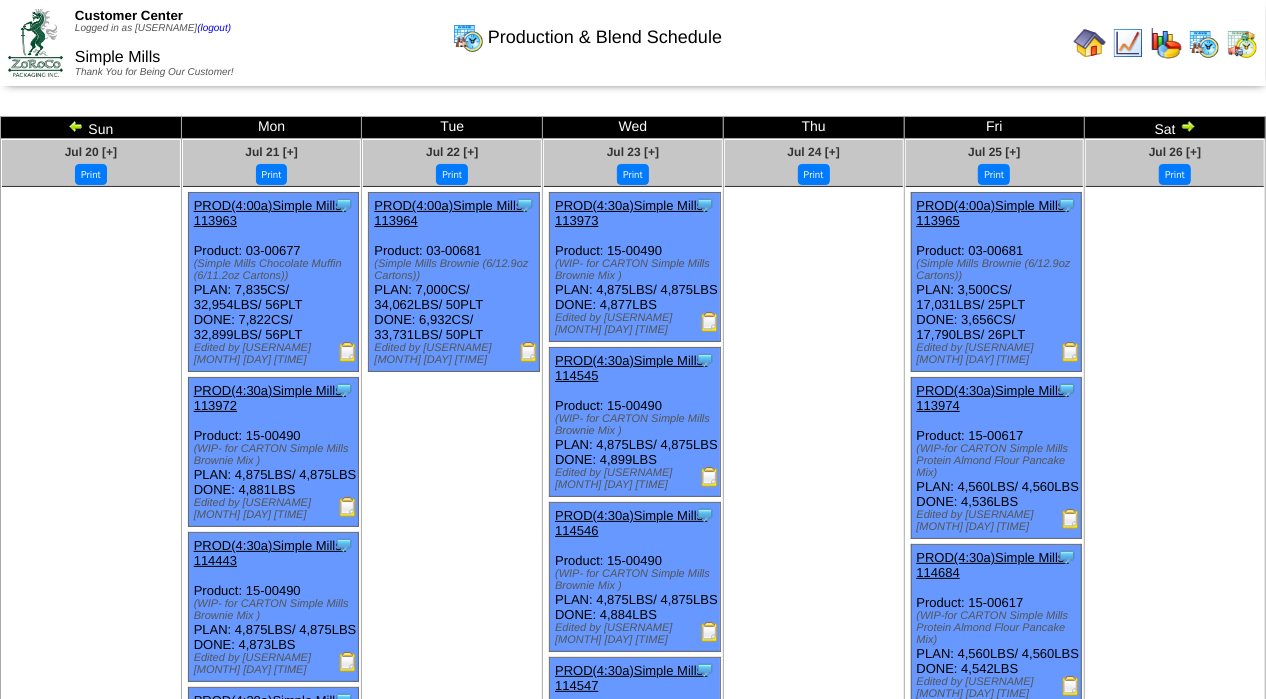 click at bounding box center [1071, 352] 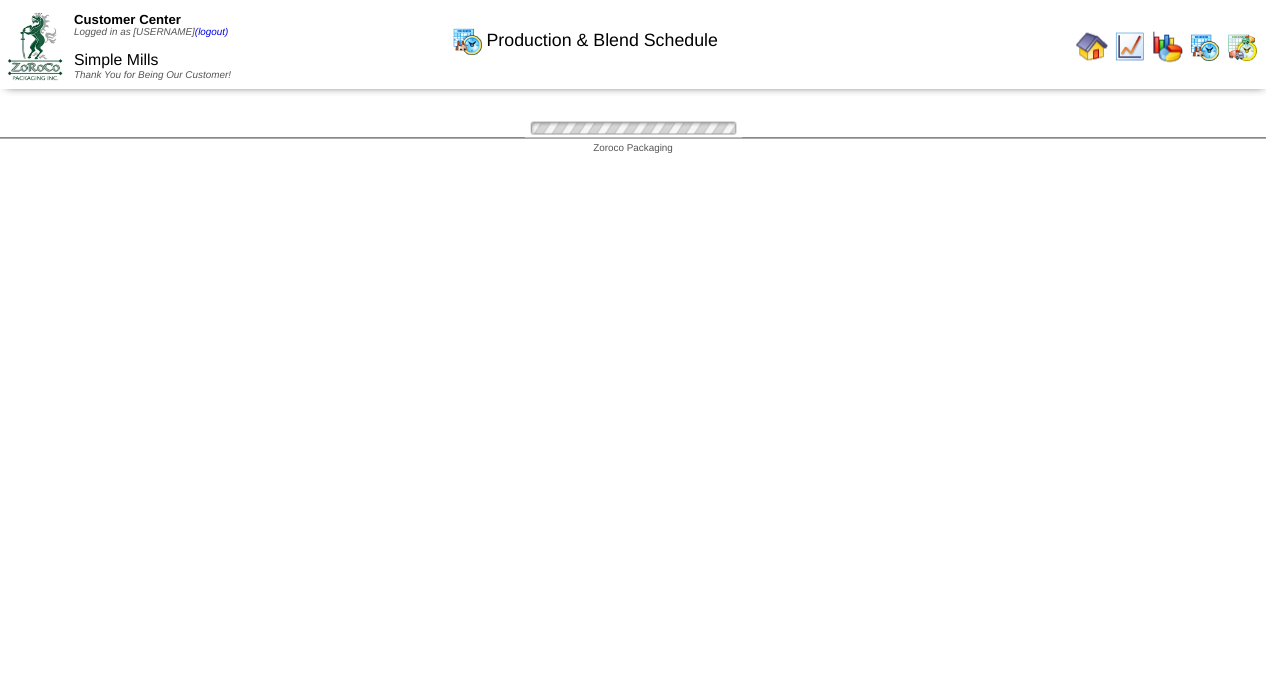 scroll, scrollTop: 0, scrollLeft: 0, axis: both 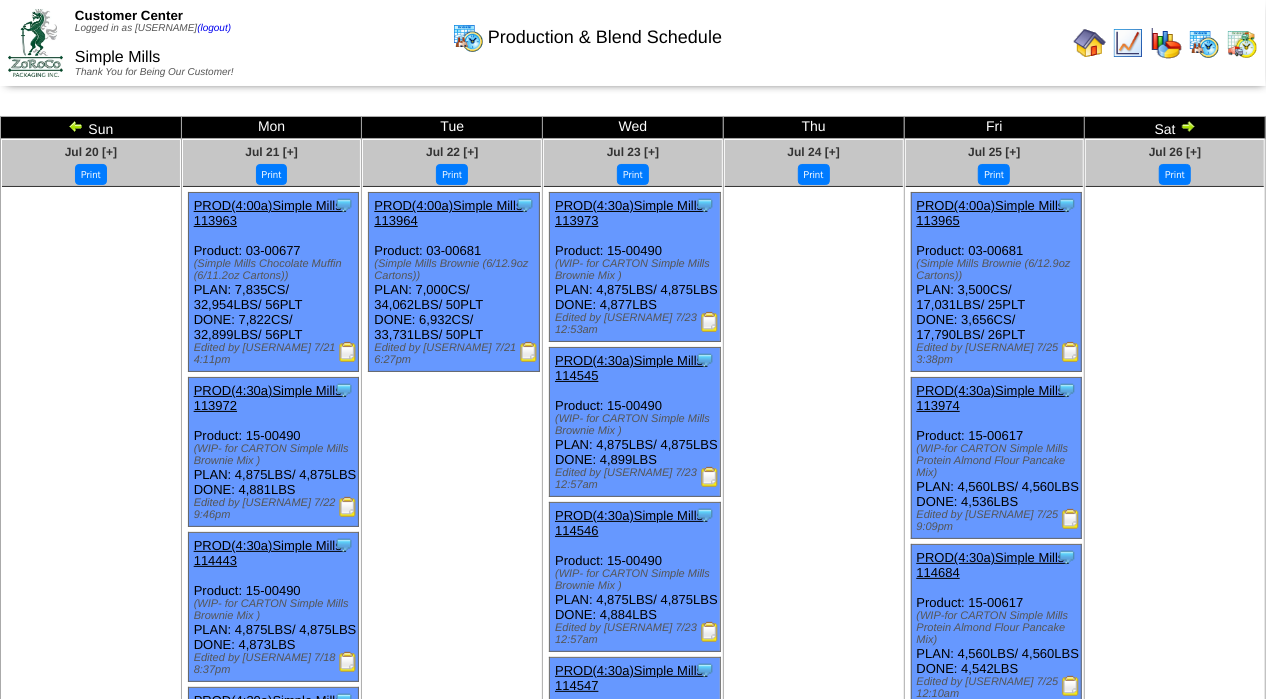 click at bounding box center [710, 322] 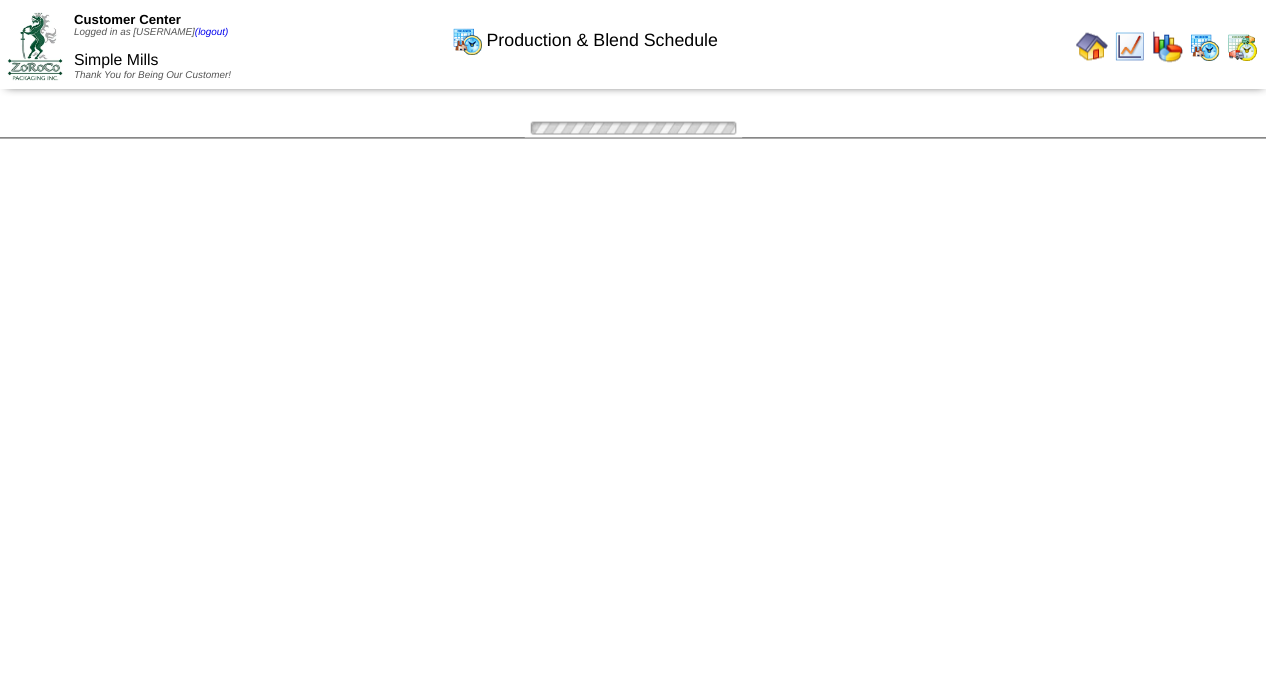 scroll, scrollTop: 0, scrollLeft: 0, axis: both 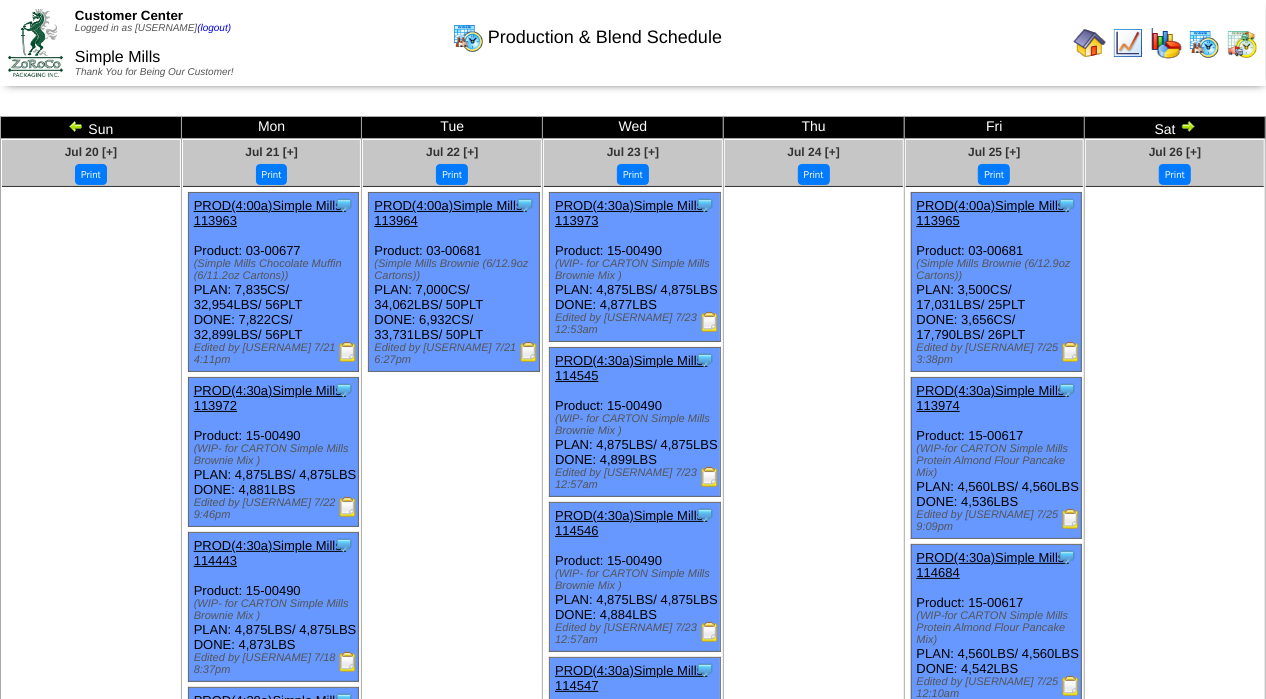 click at bounding box center (710, 477) 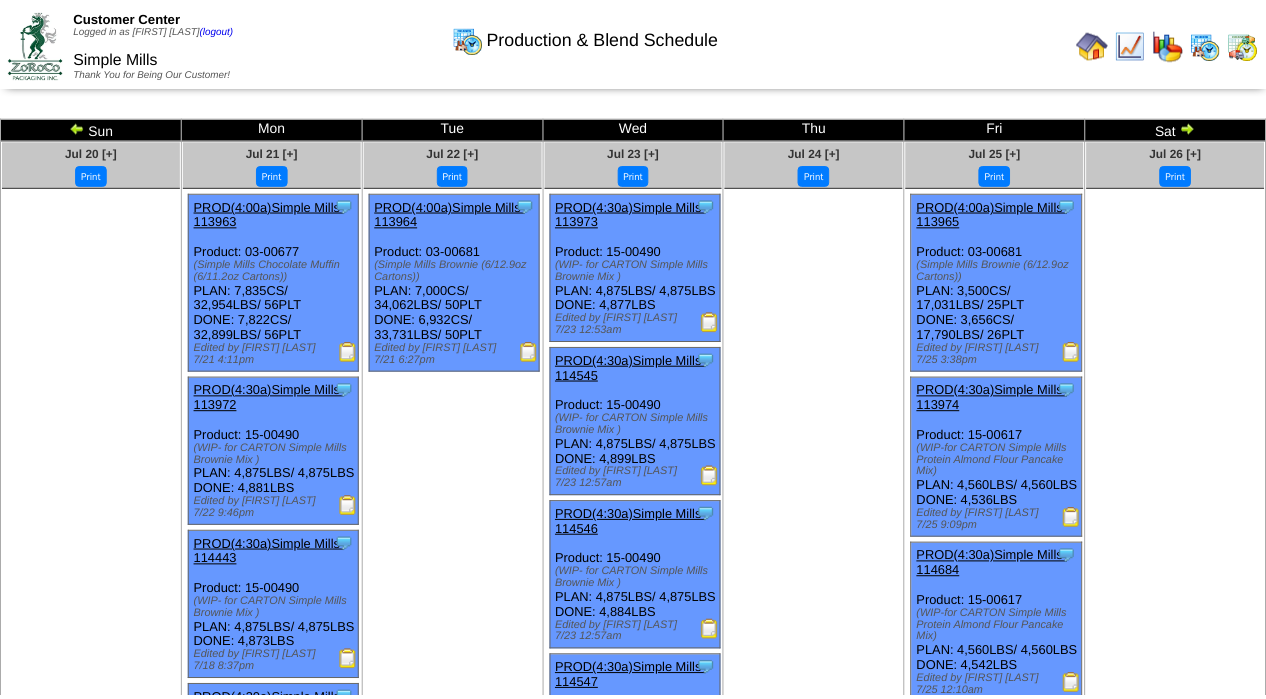 scroll, scrollTop: 0, scrollLeft: 0, axis: both 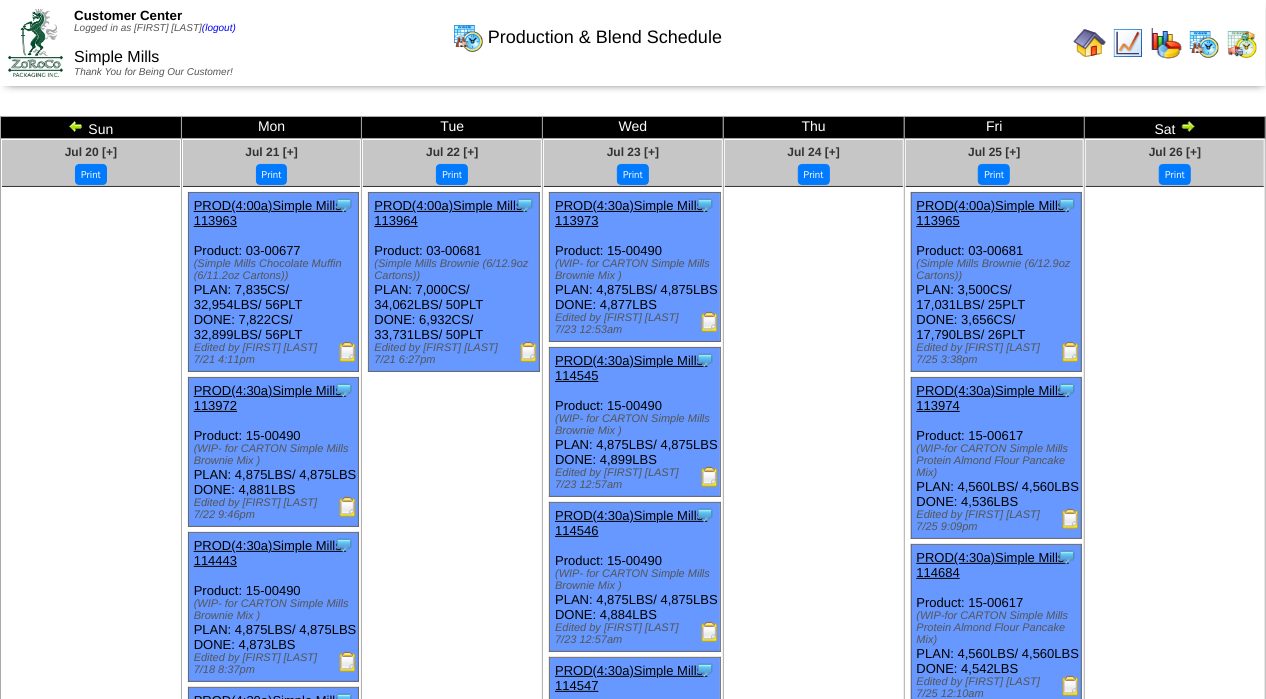 click at bounding box center [710, 632] 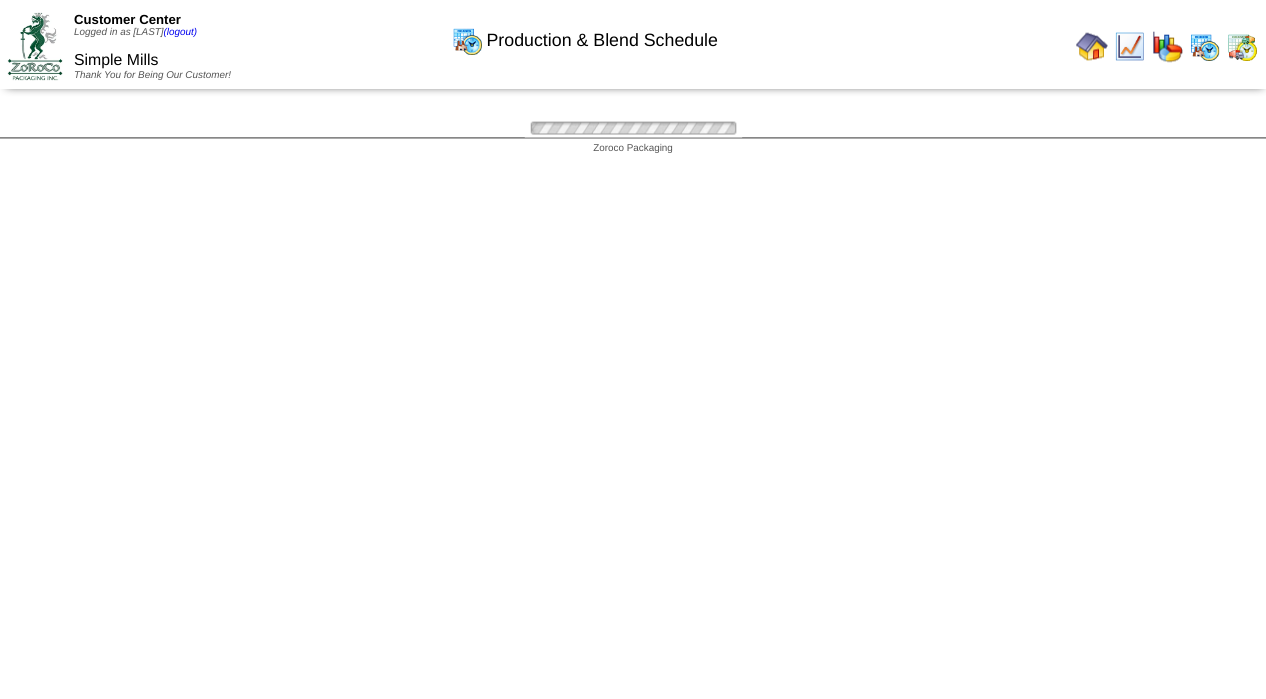 scroll, scrollTop: 0, scrollLeft: 0, axis: both 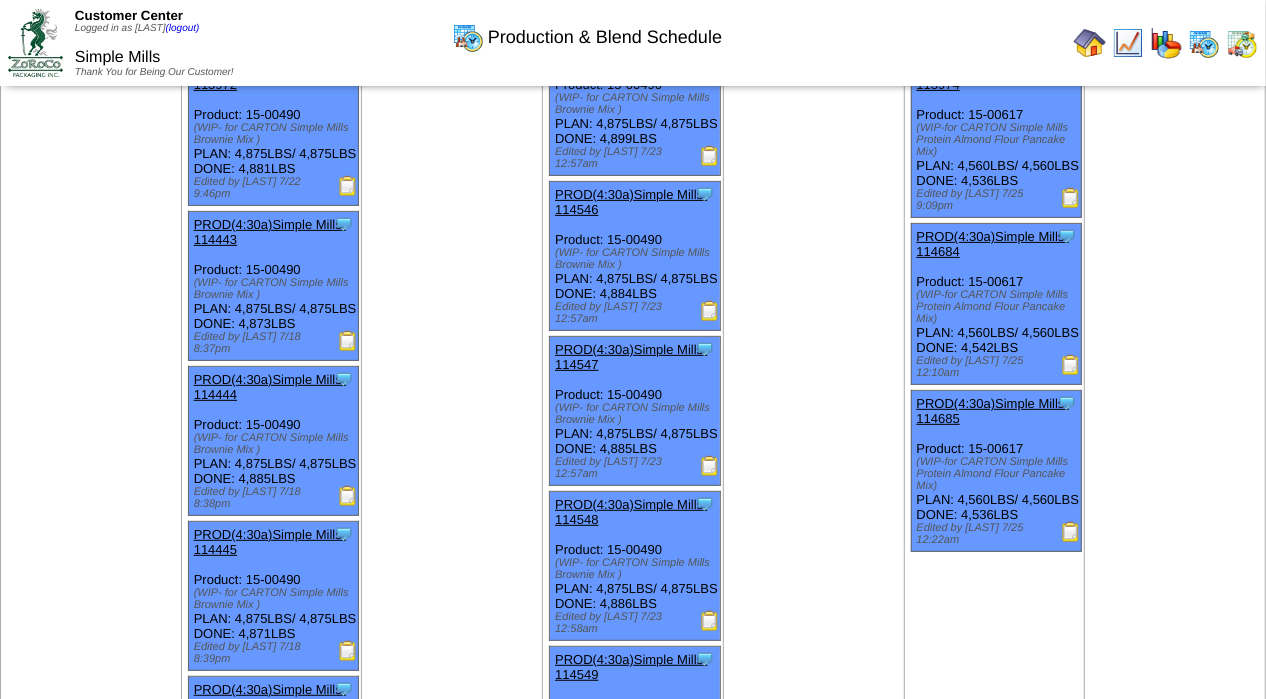 click at bounding box center [710, 466] 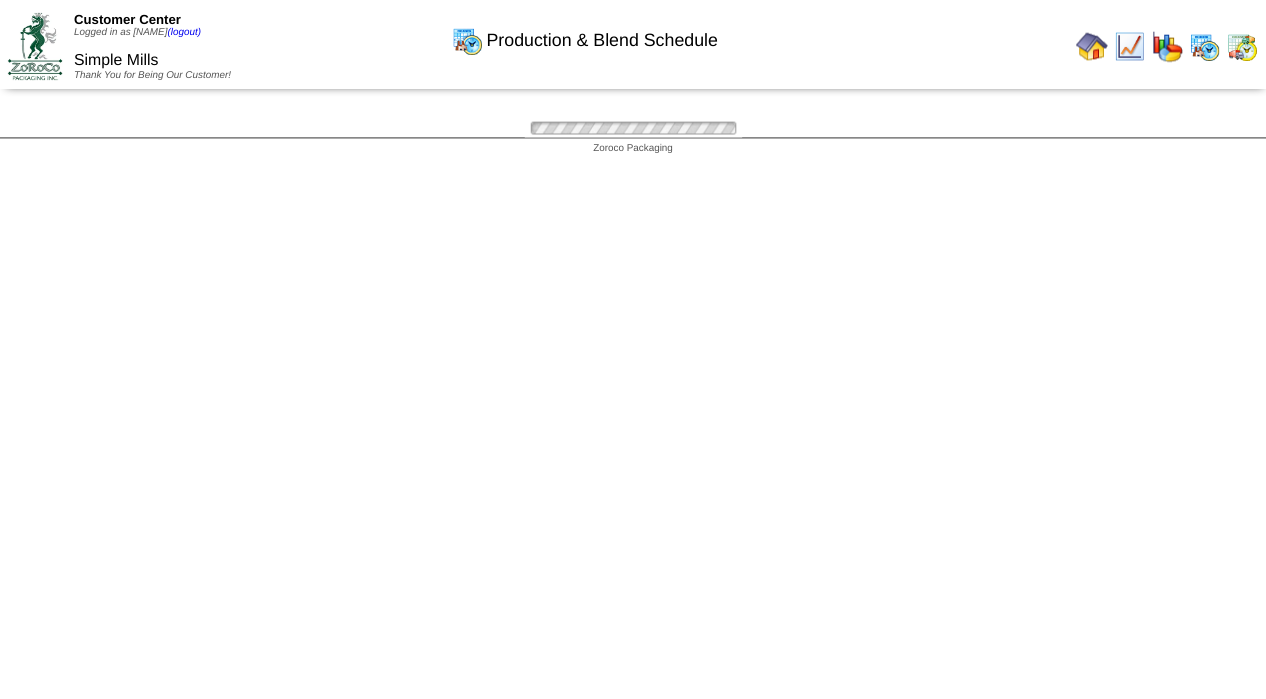 scroll, scrollTop: 321, scrollLeft: 0, axis: vertical 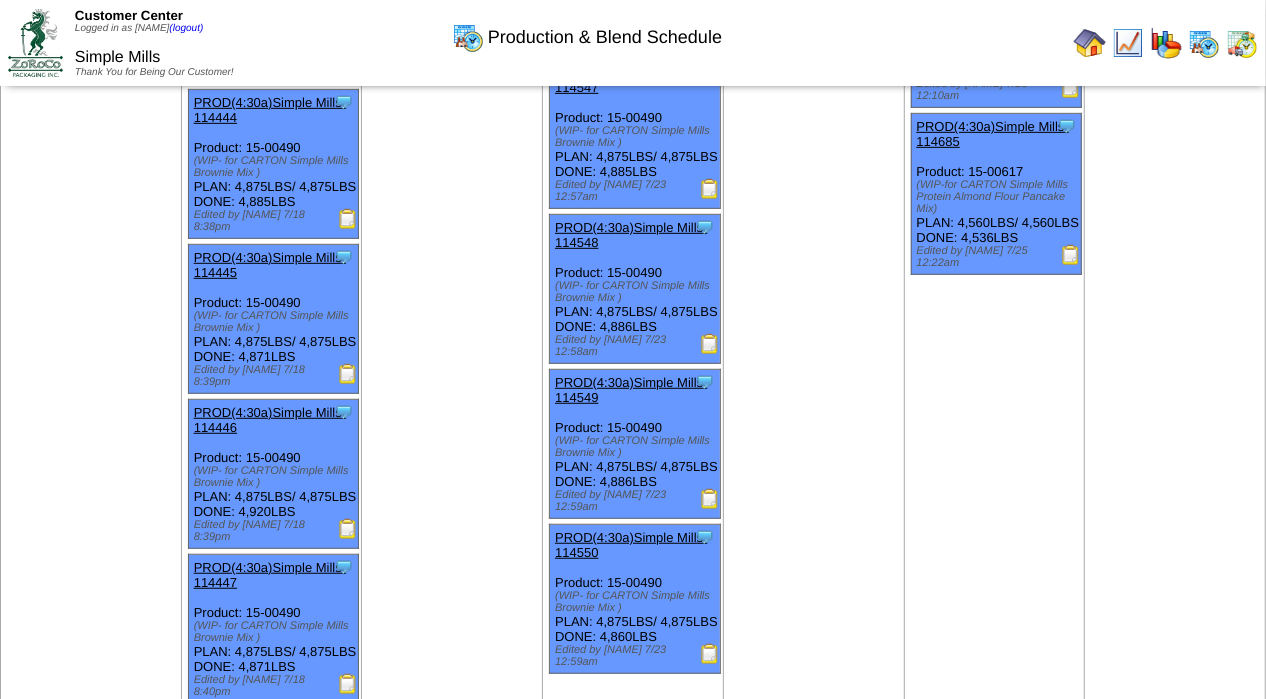 click at bounding box center [710, 344] 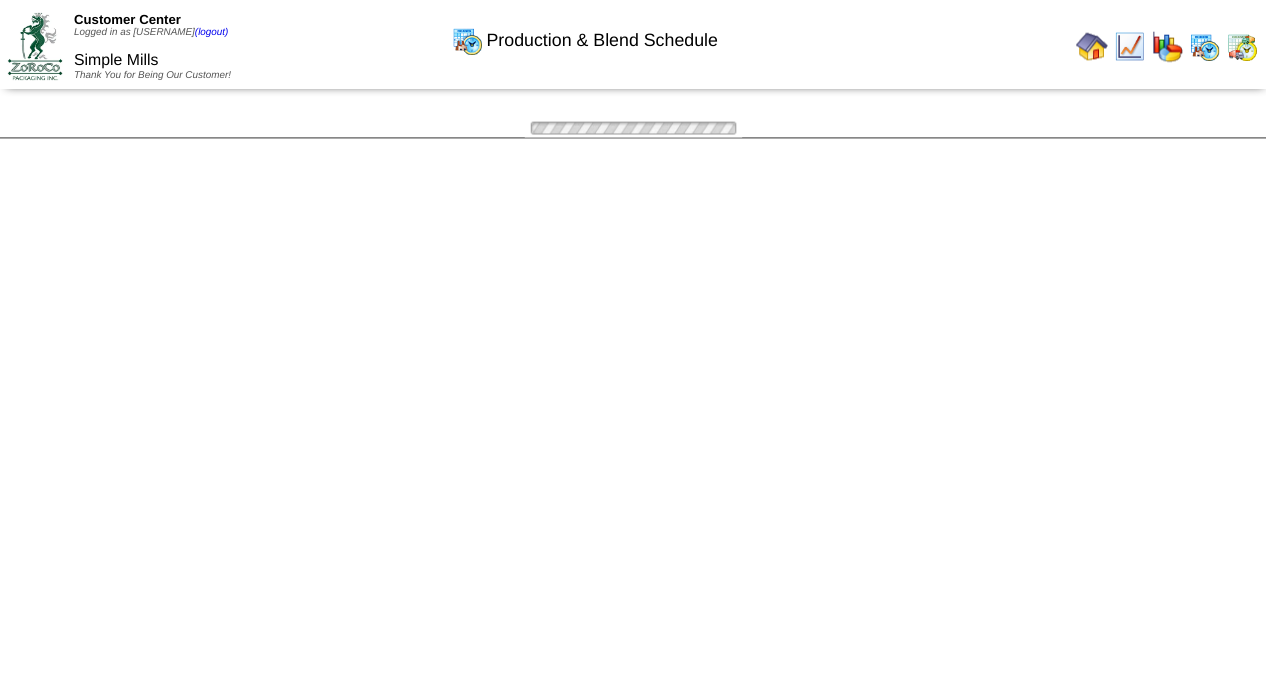 scroll, scrollTop: 598, scrollLeft: 0, axis: vertical 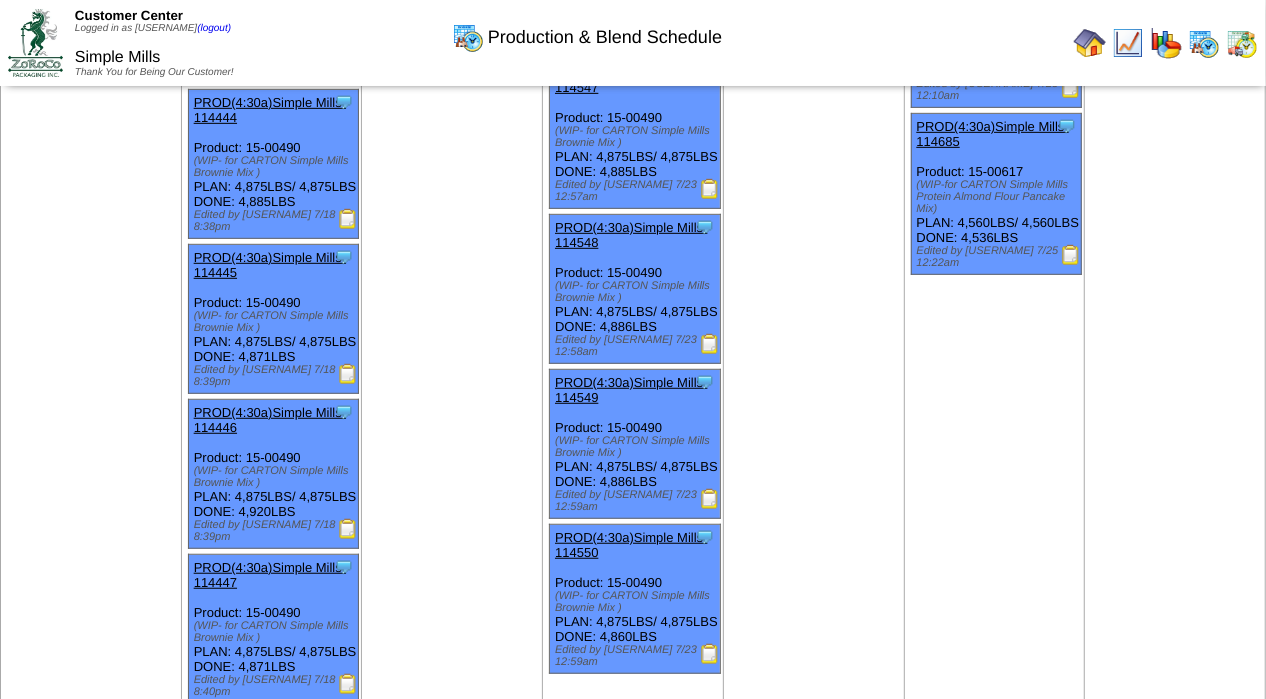 click at bounding box center (710, 499) 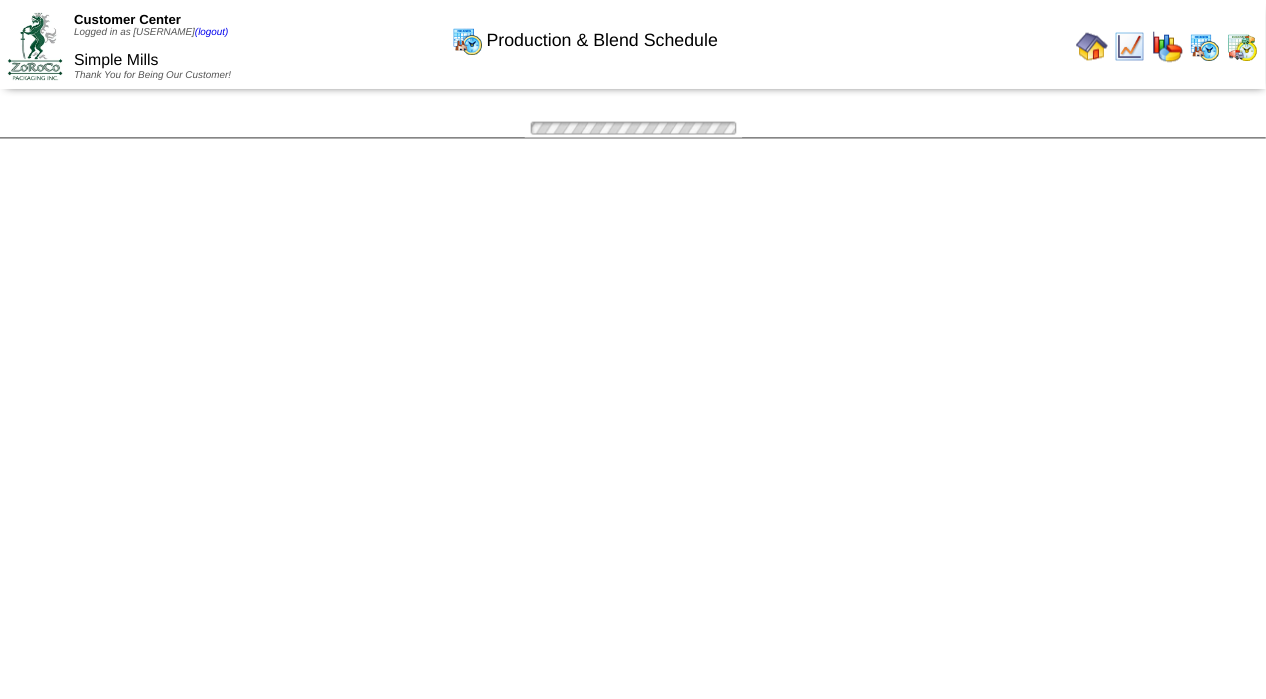 scroll, scrollTop: 598, scrollLeft: 0, axis: vertical 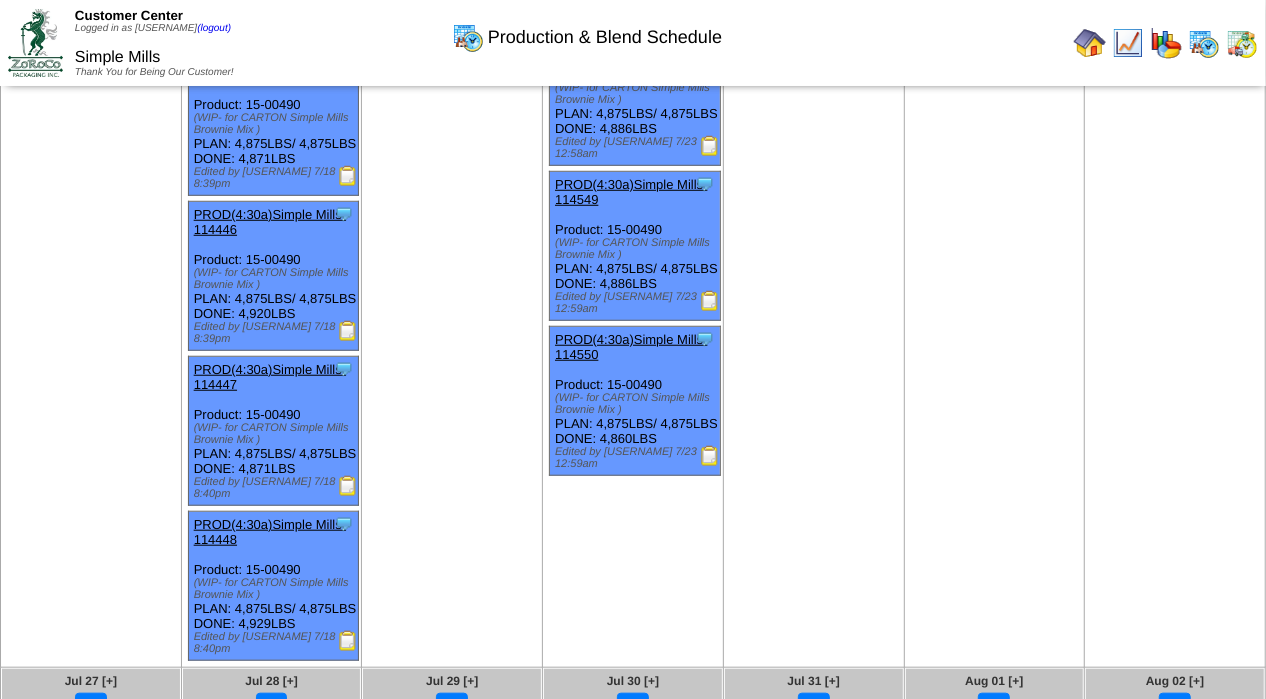 click at bounding box center (710, 456) 